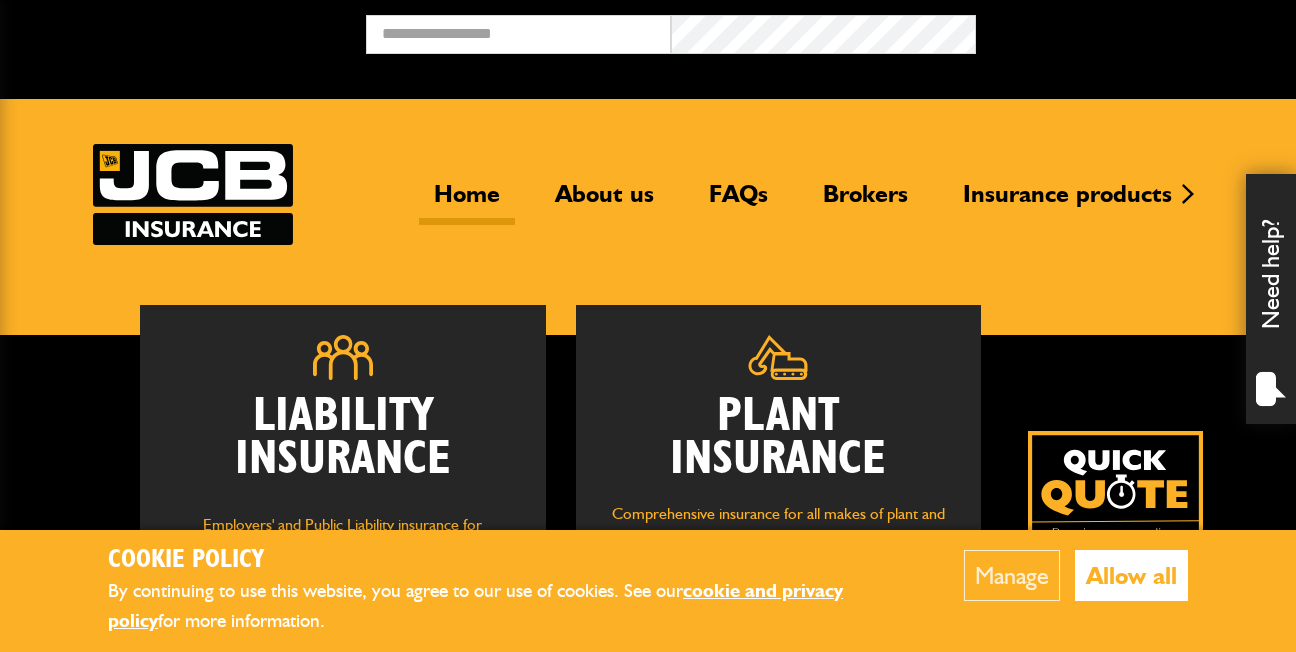 scroll, scrollTop: 0, scrollLeft: 0, axis: both 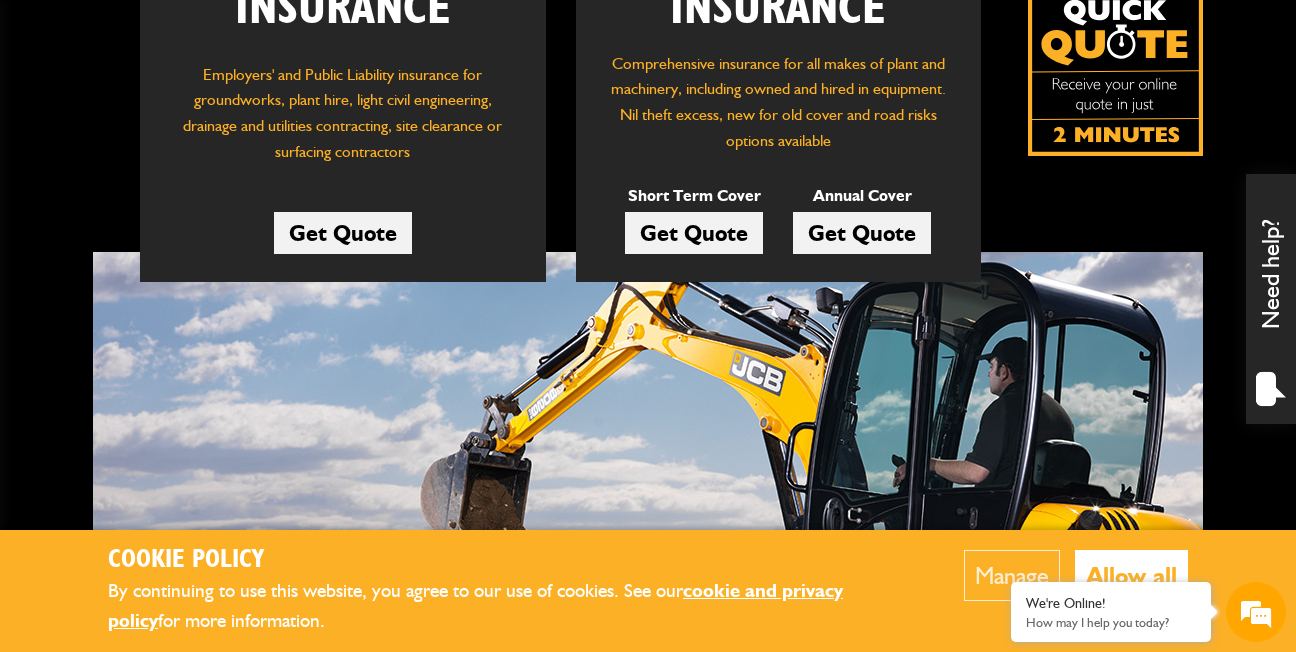 click on "Get Quote" at bounding box center (694, 233) 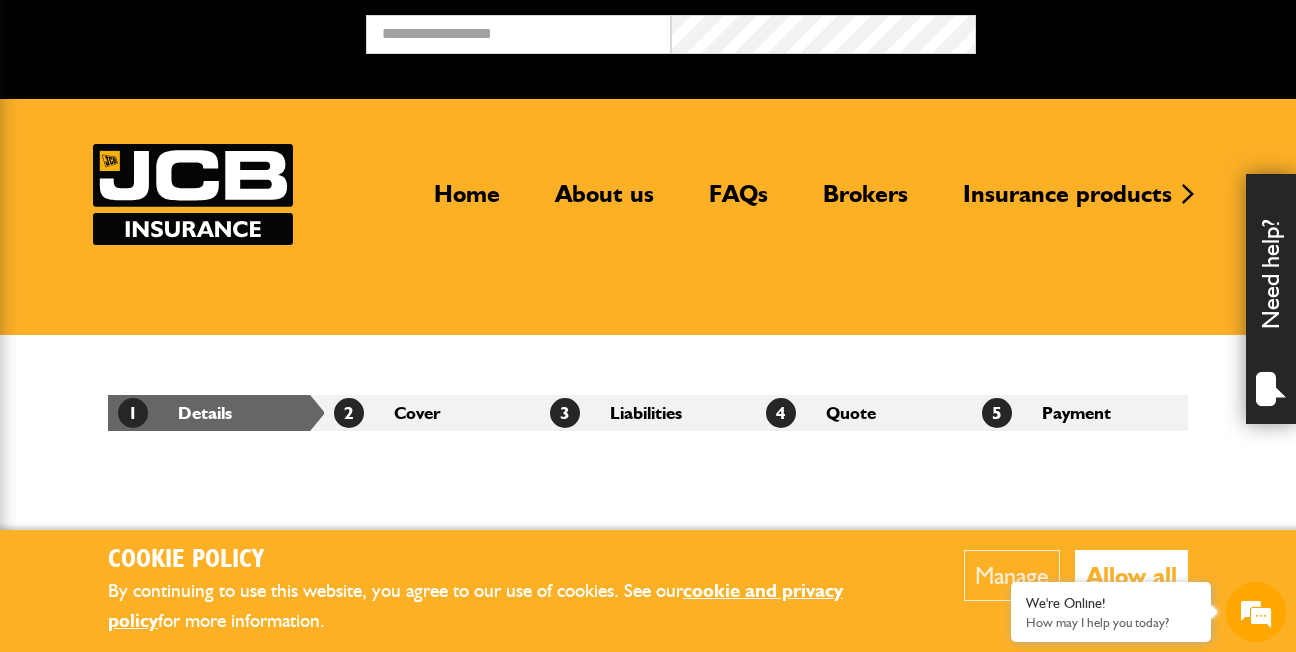 scroll, scrollTop: 0, scrollLeft: 0, axis: both 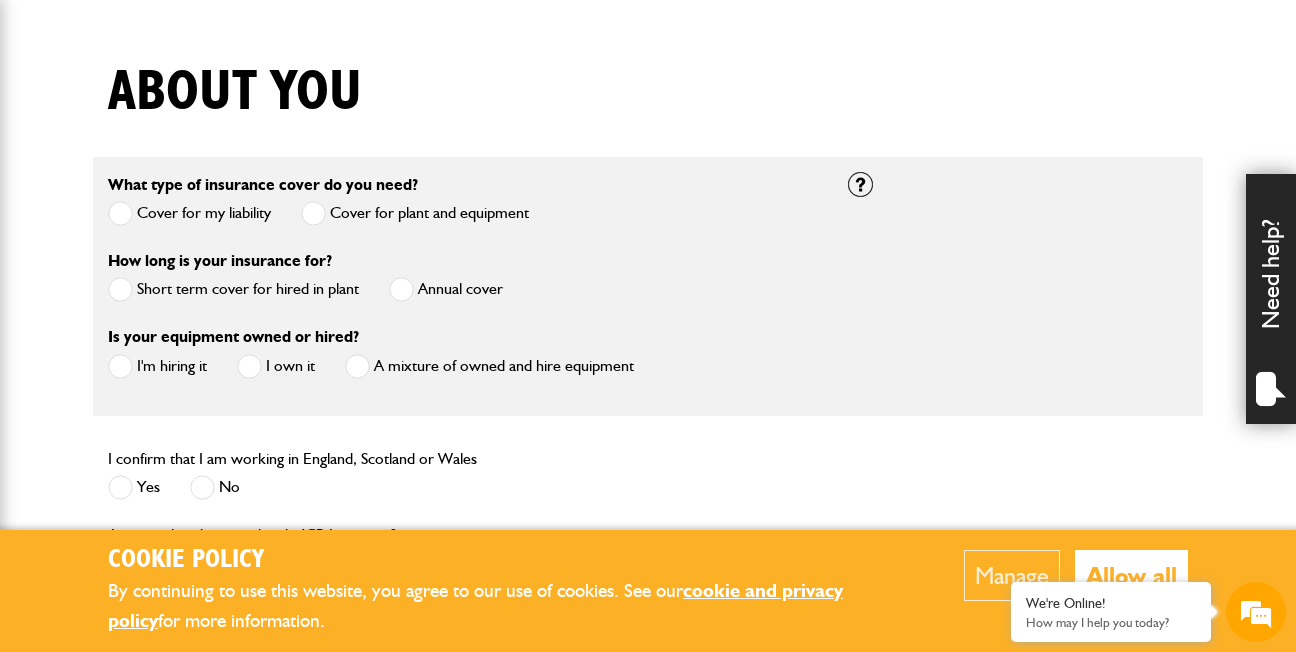click at bounding box center (120, 289) 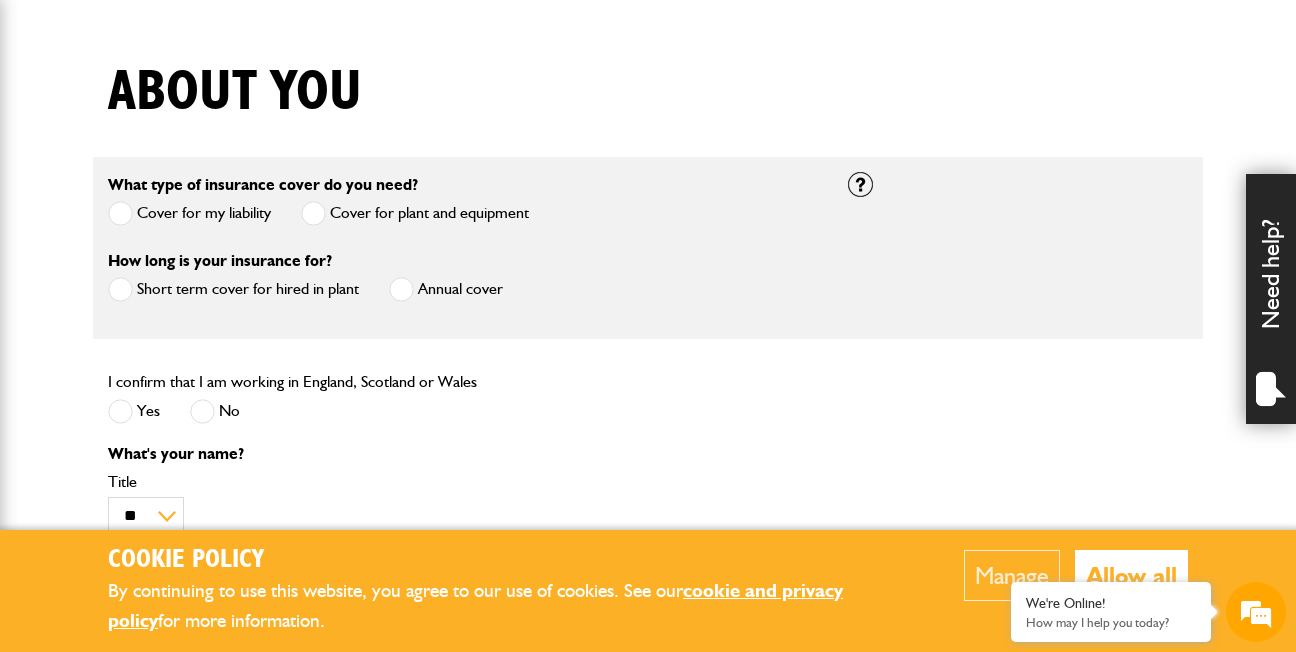 click at bounding box center (120, 411) 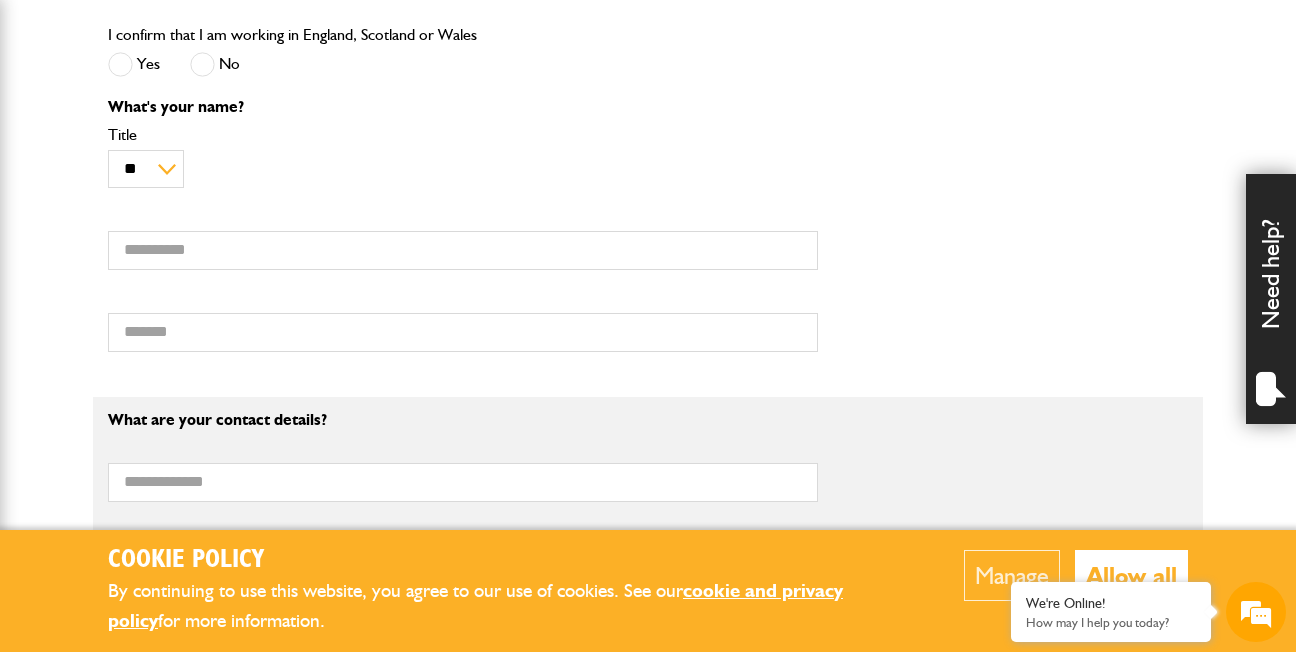 scroll, scrollTop: 814, scrollLeft: 0, axis: vertical 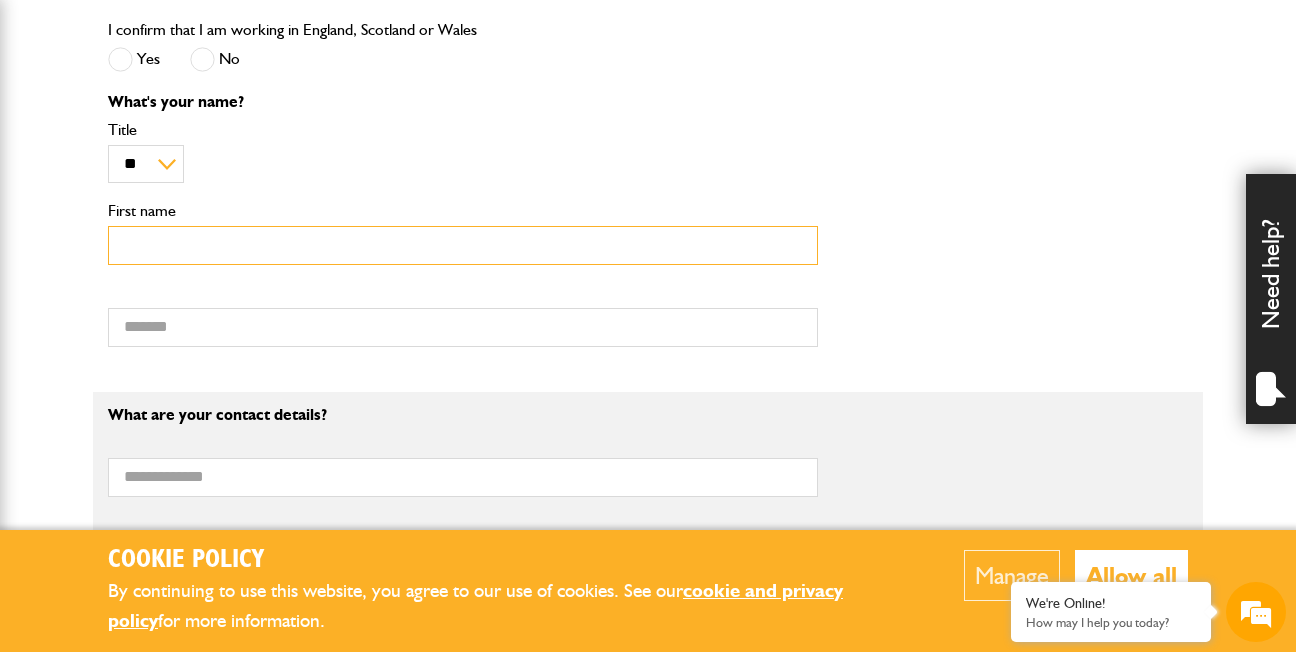 click on "First name" at bounding box center (463, 245) 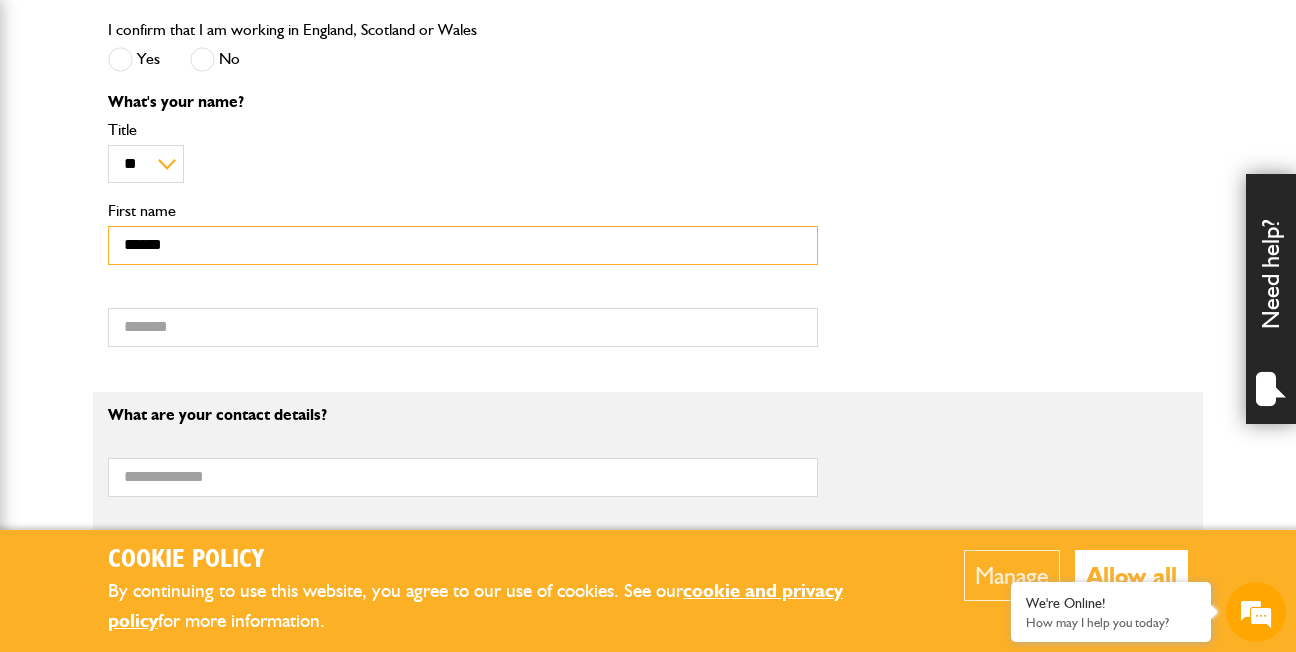 type on "**********" 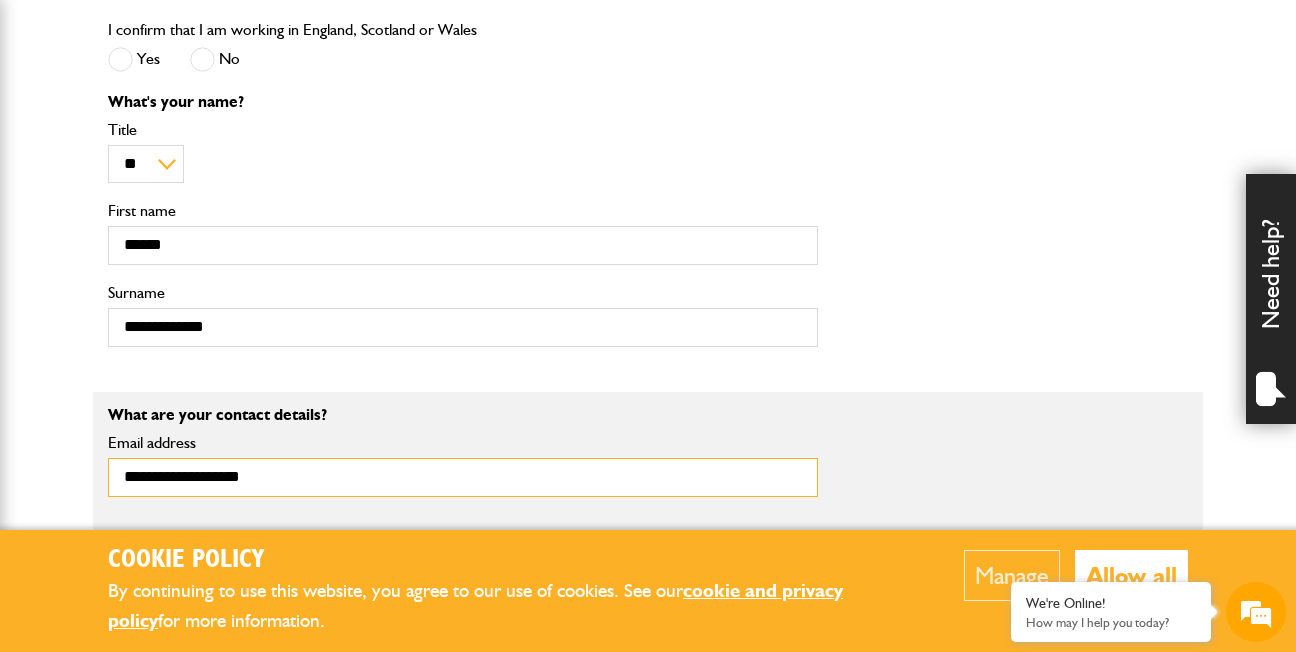 type on "**********" 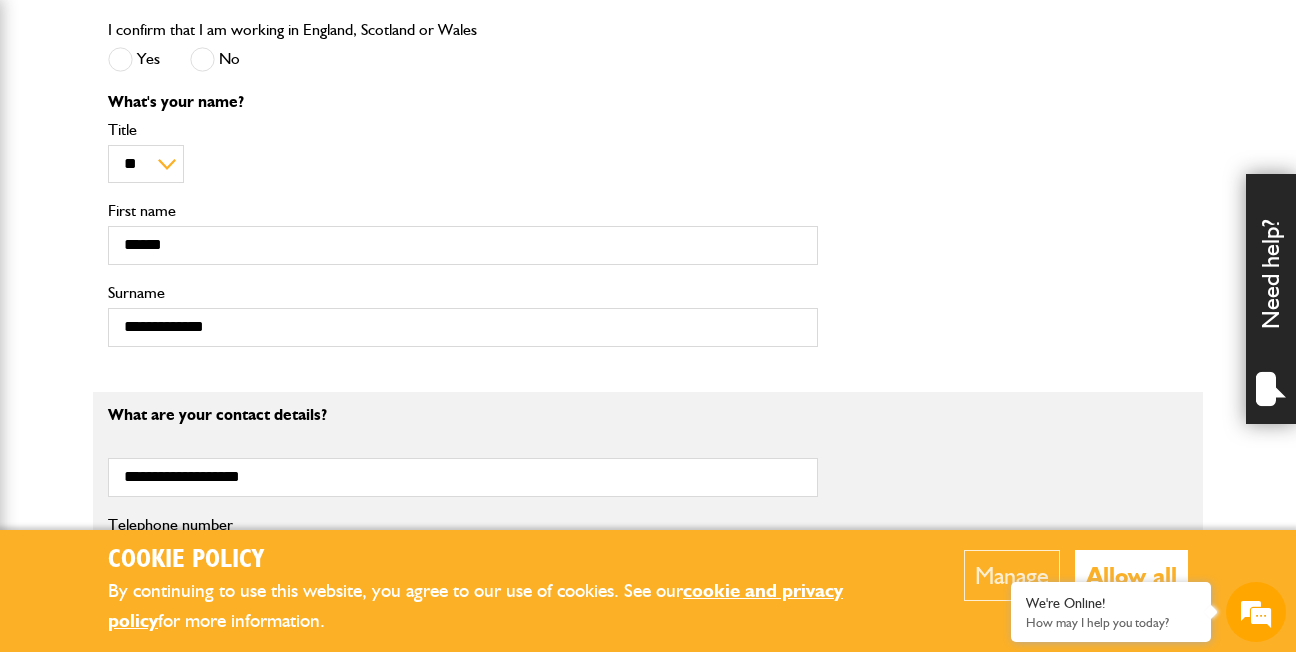 type on "*******" 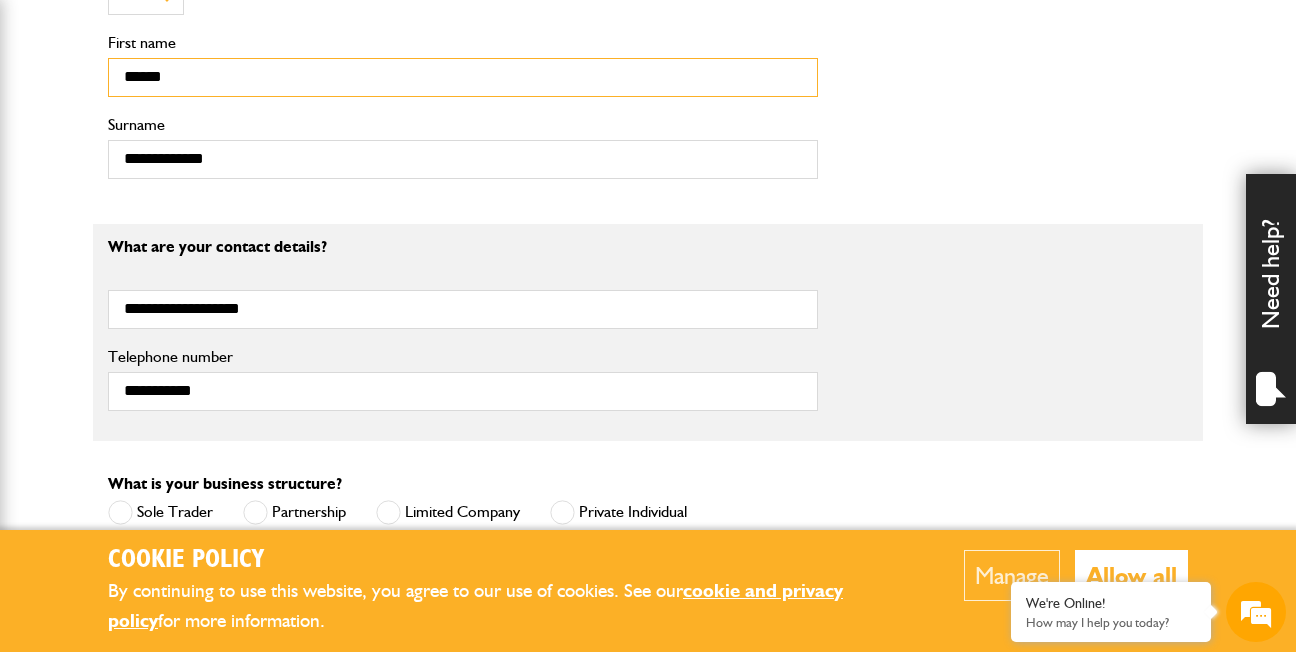 scroll, scrollTop: 987, scrollLeft: 0, axis: vertical 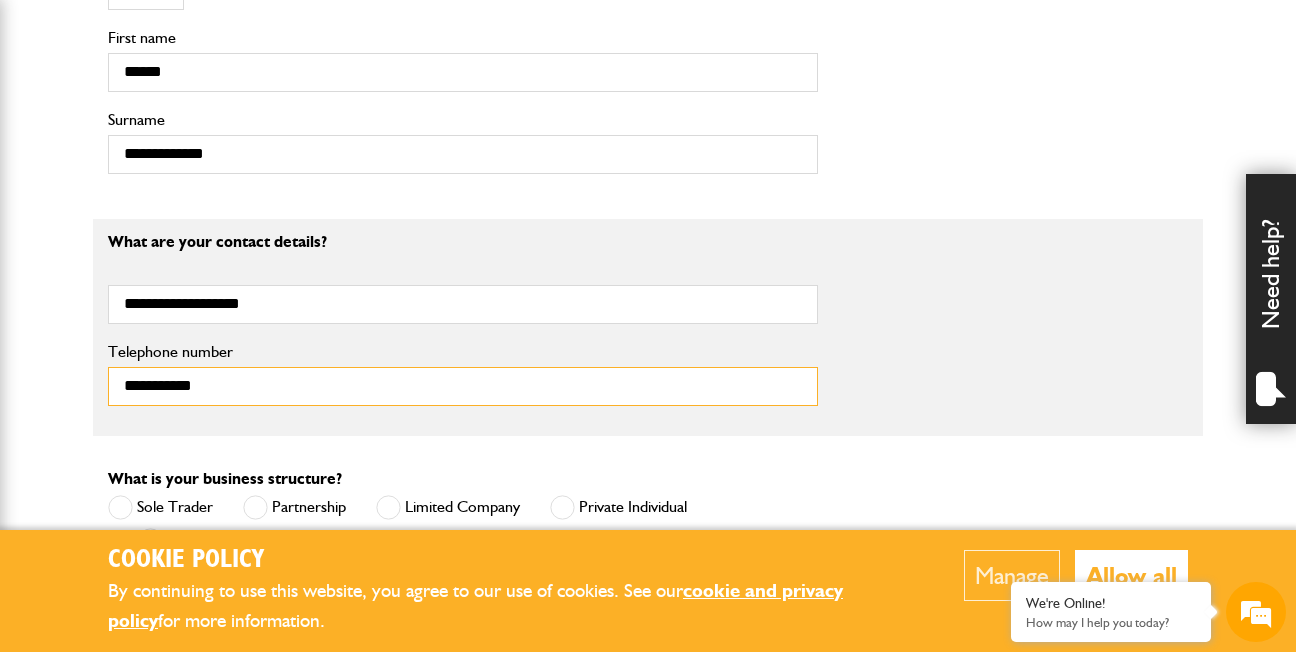 click on "**********" at bounding box center (463, 386) 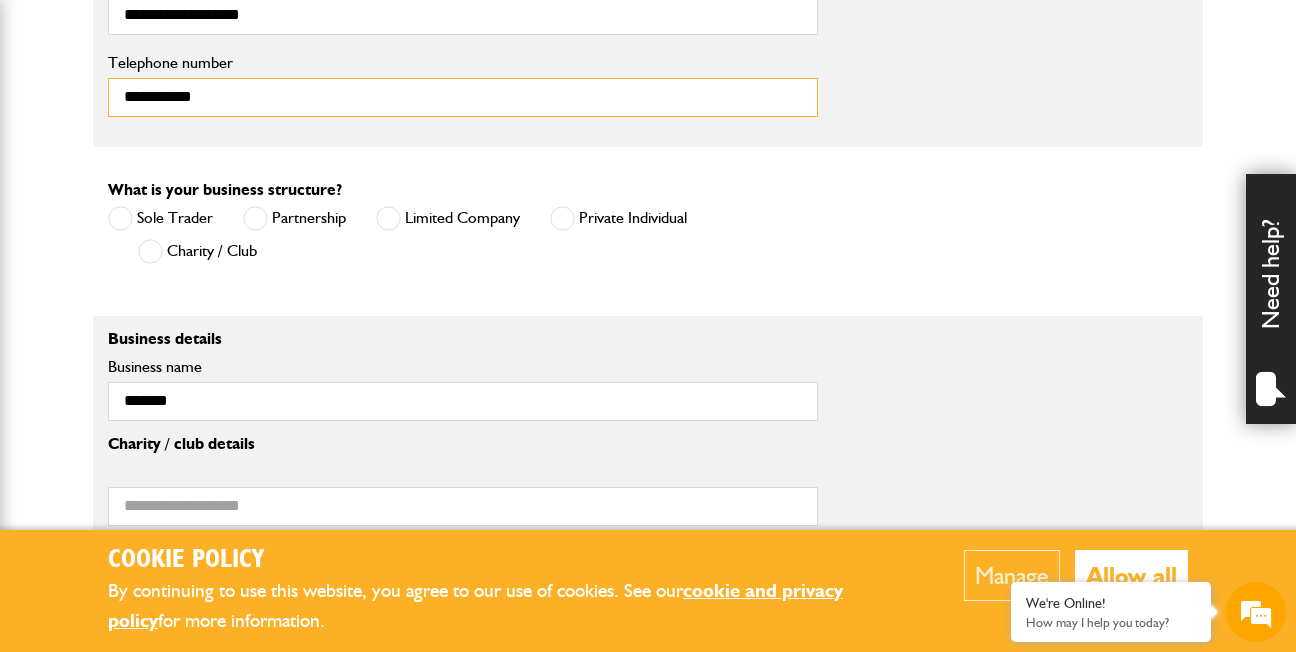 scroll, scrollTop: 1280, scrollLeft: 0, axis: vertical 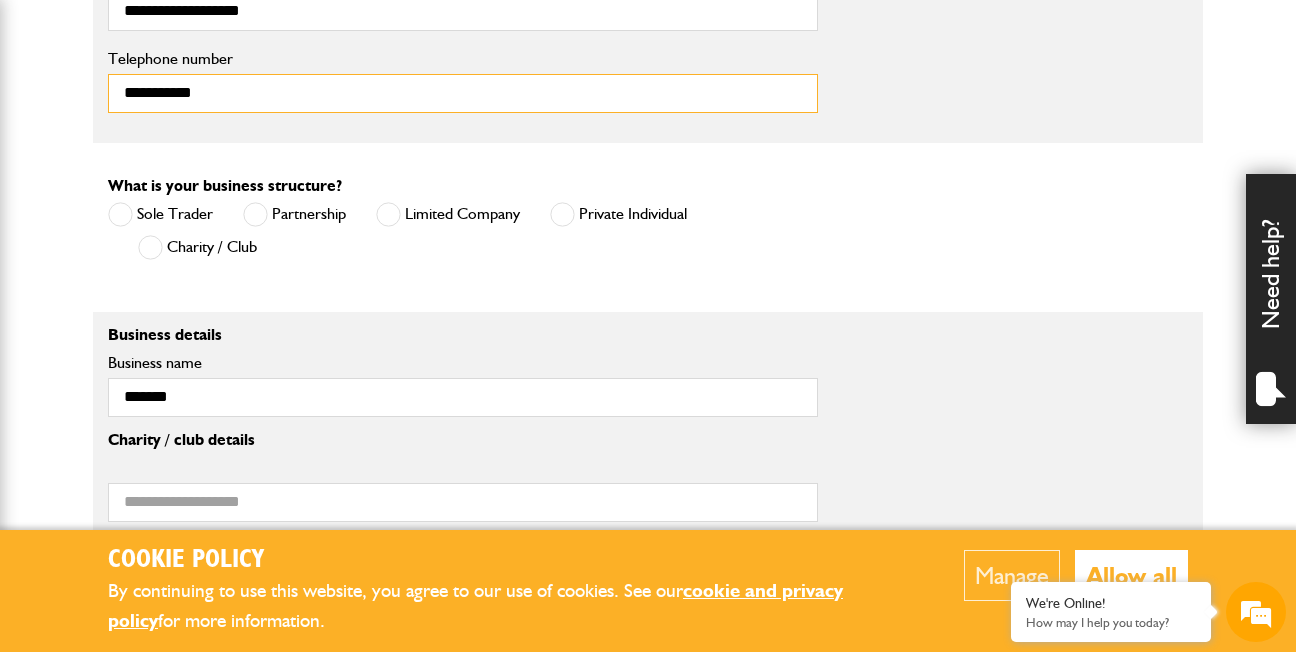 type on "**********" 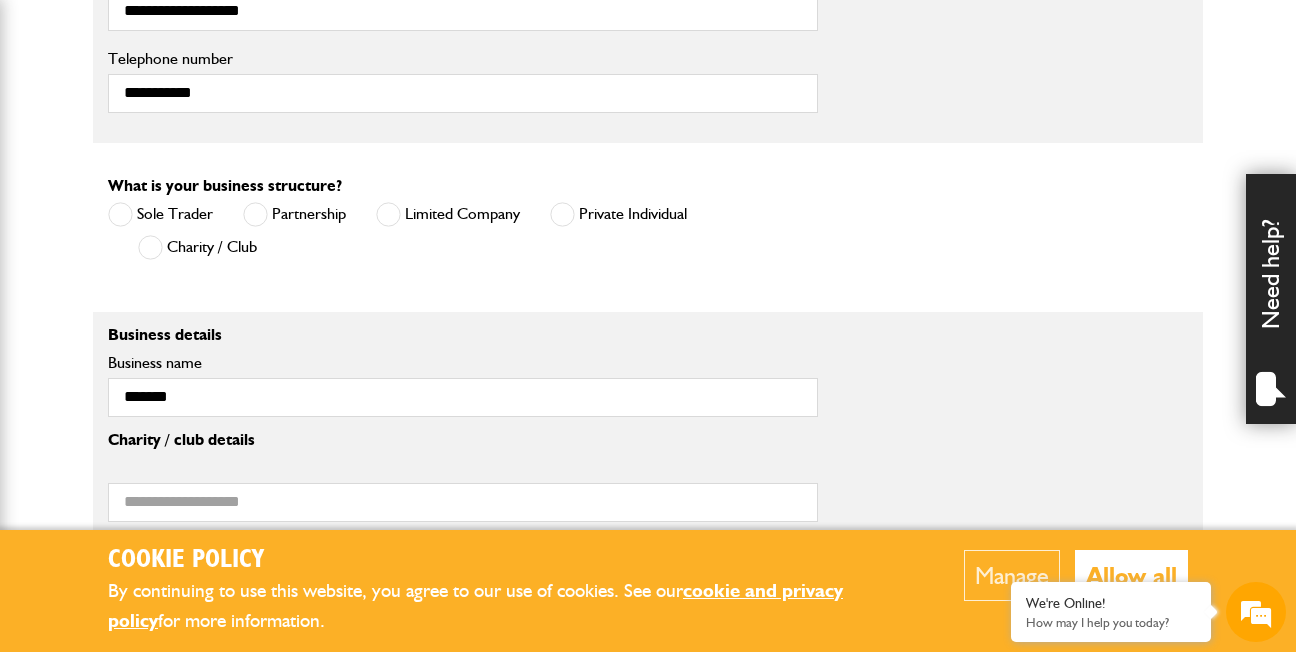click at bounding box center [388, 214] 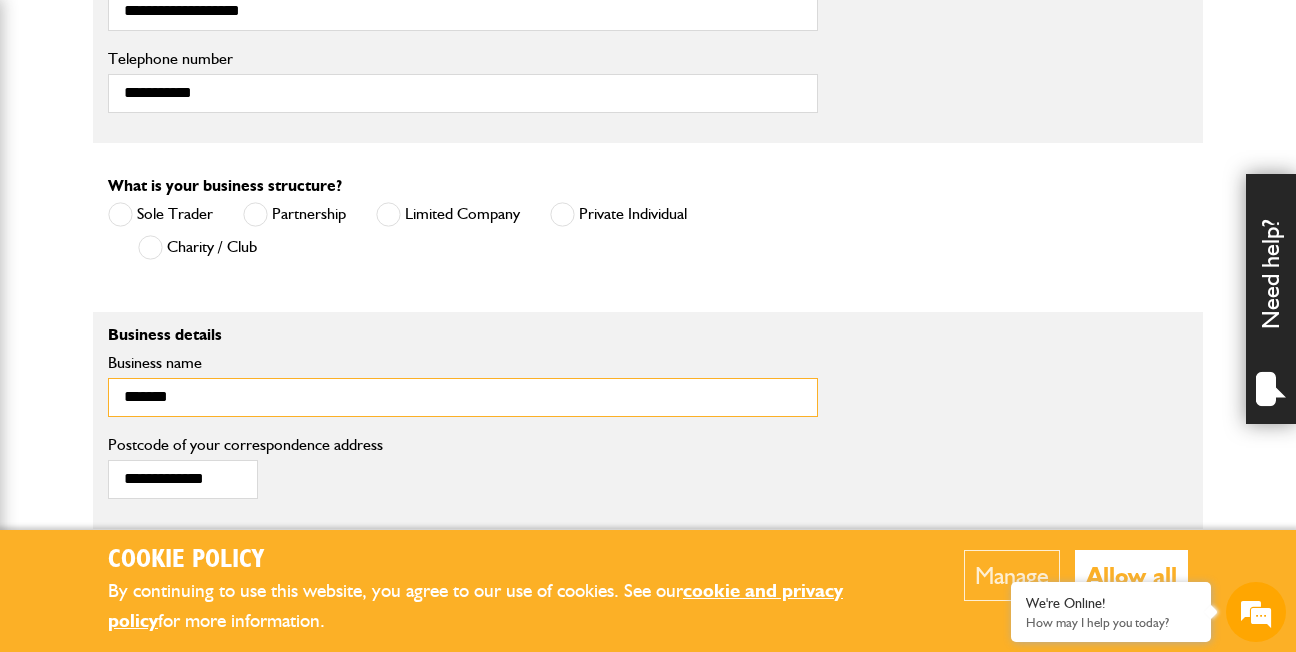 click on "*******" at bounding box center [463, 397] 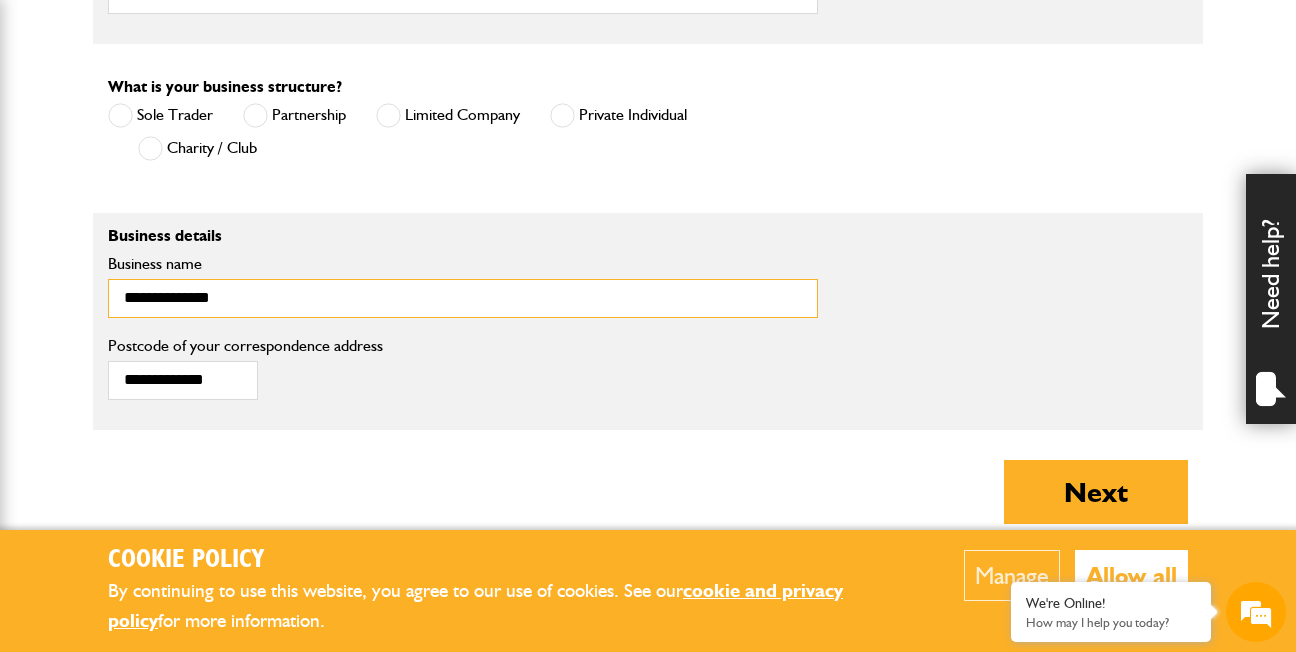 scroll, scrollTop: 1388, scrollLeft: 0, axis: vertical 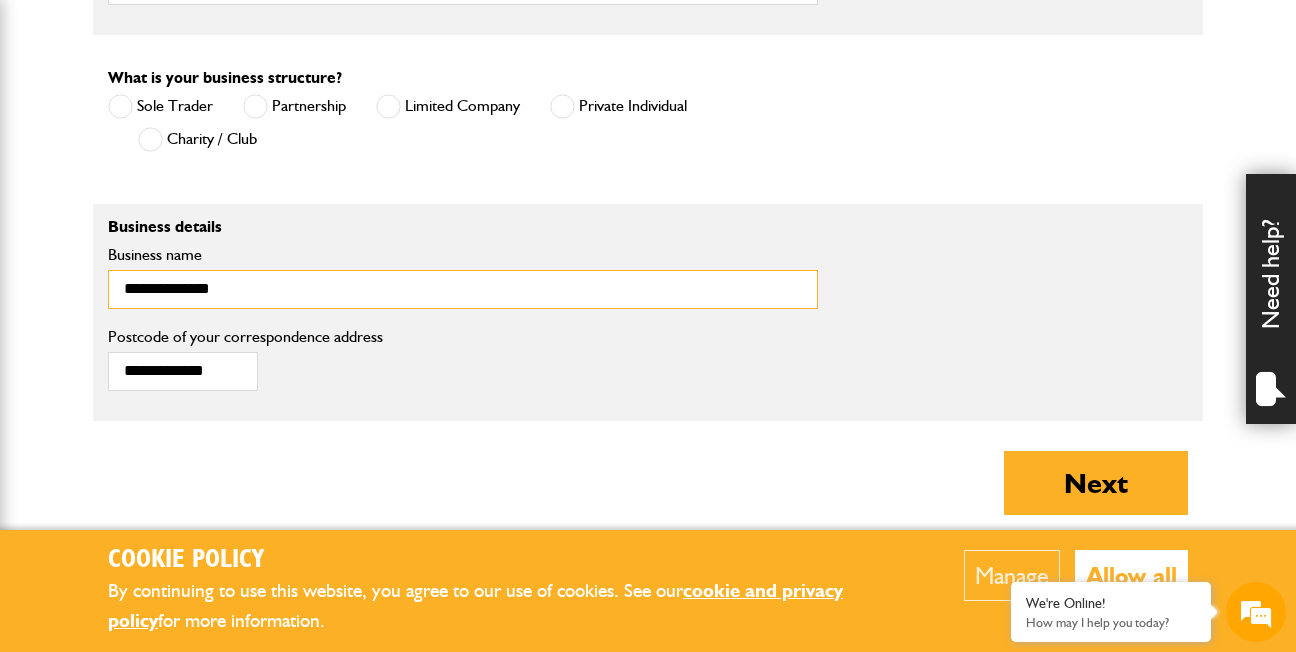 type on "**********" 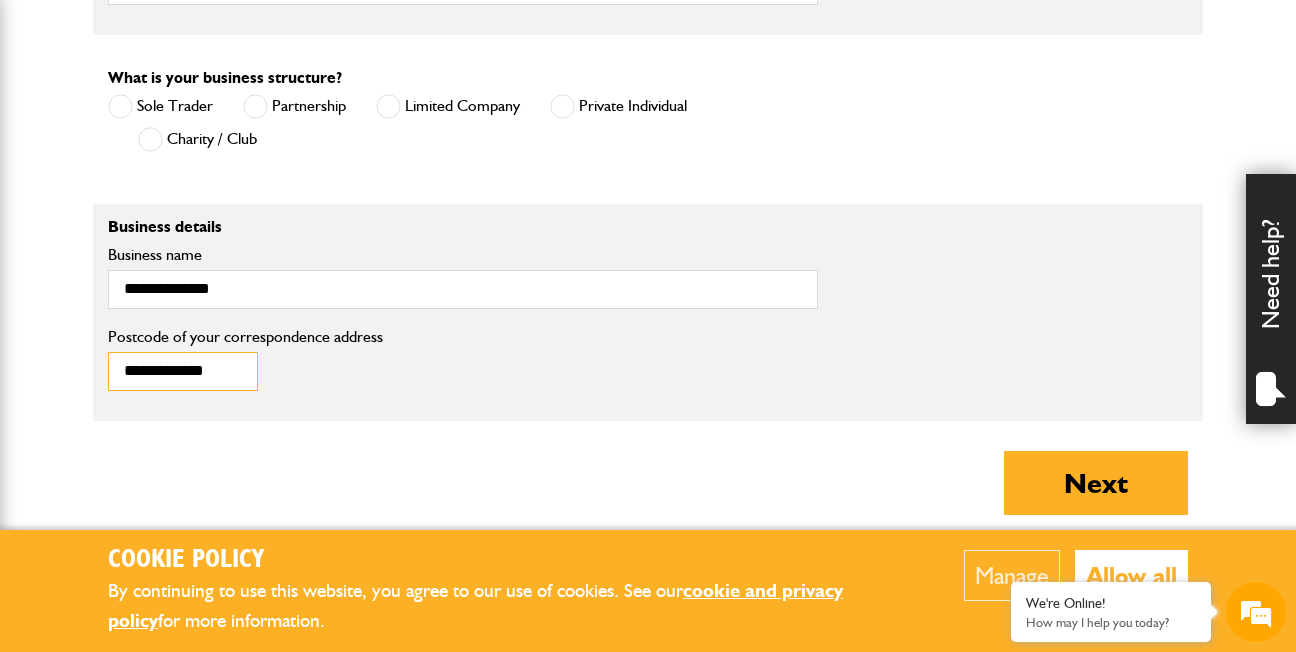 click on "**********" at bounding box center [183, 371] 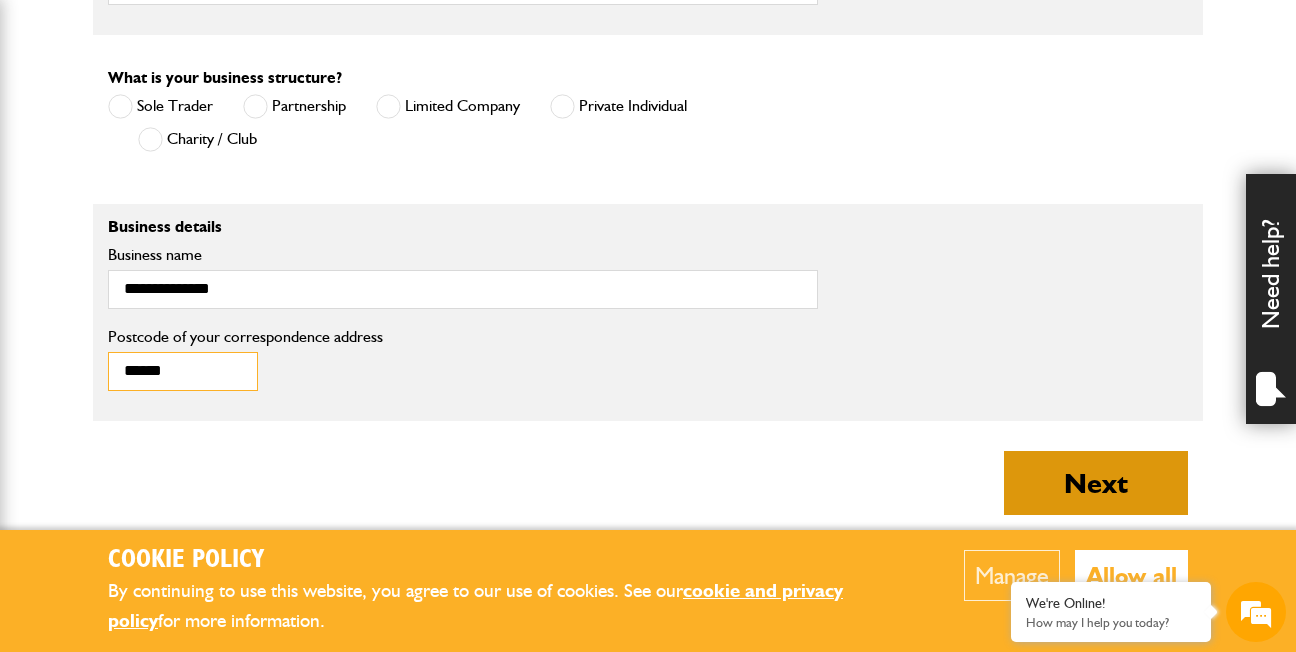 type on "******" 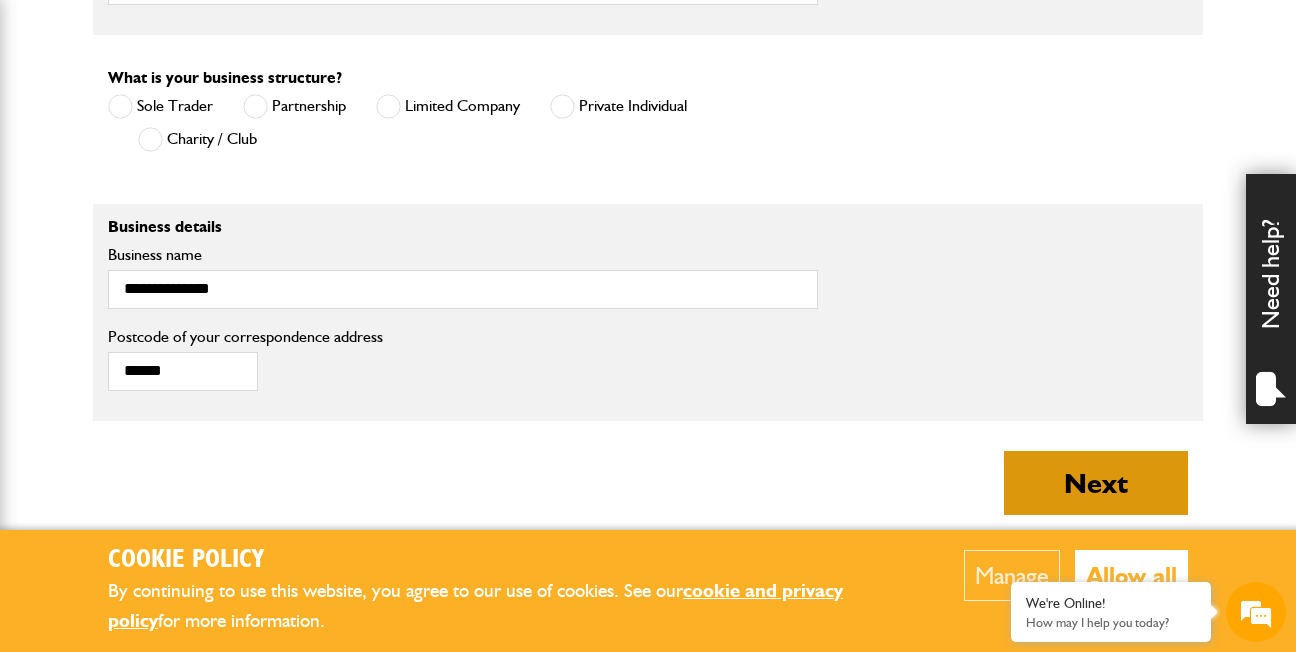 click on "Next" at bounding box center (1096, 483) 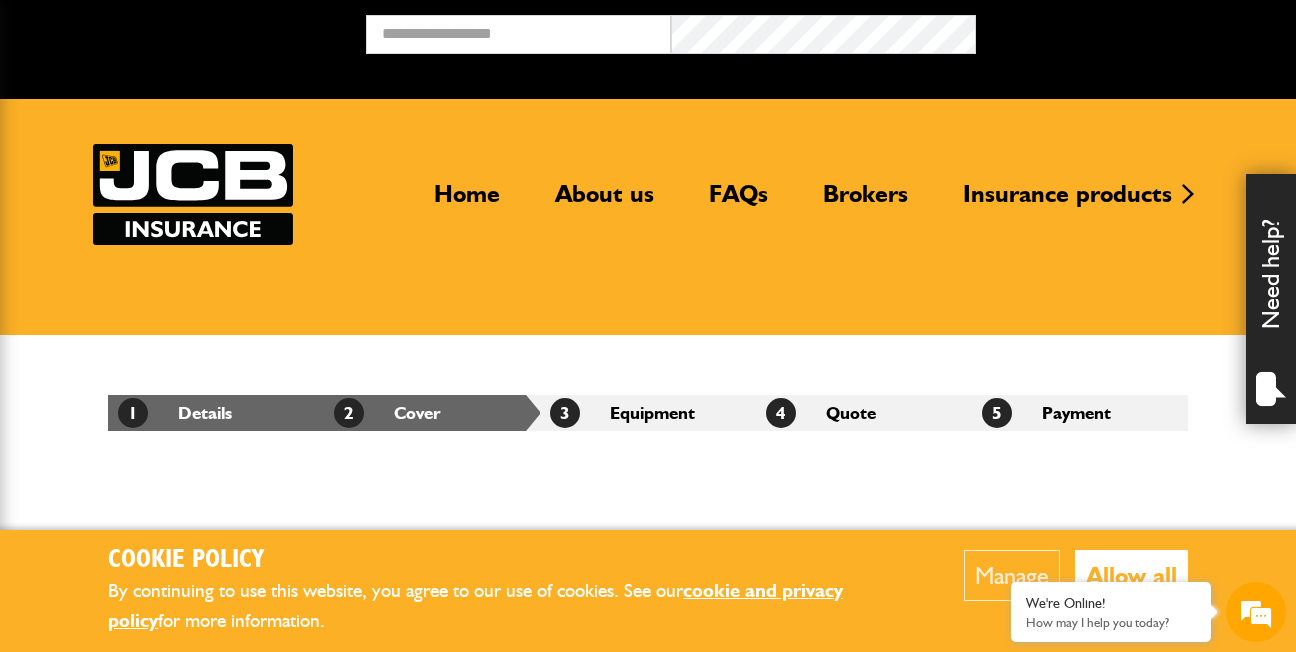 scroll, scrollTop: 0, scrollLeft: 0, axis: both 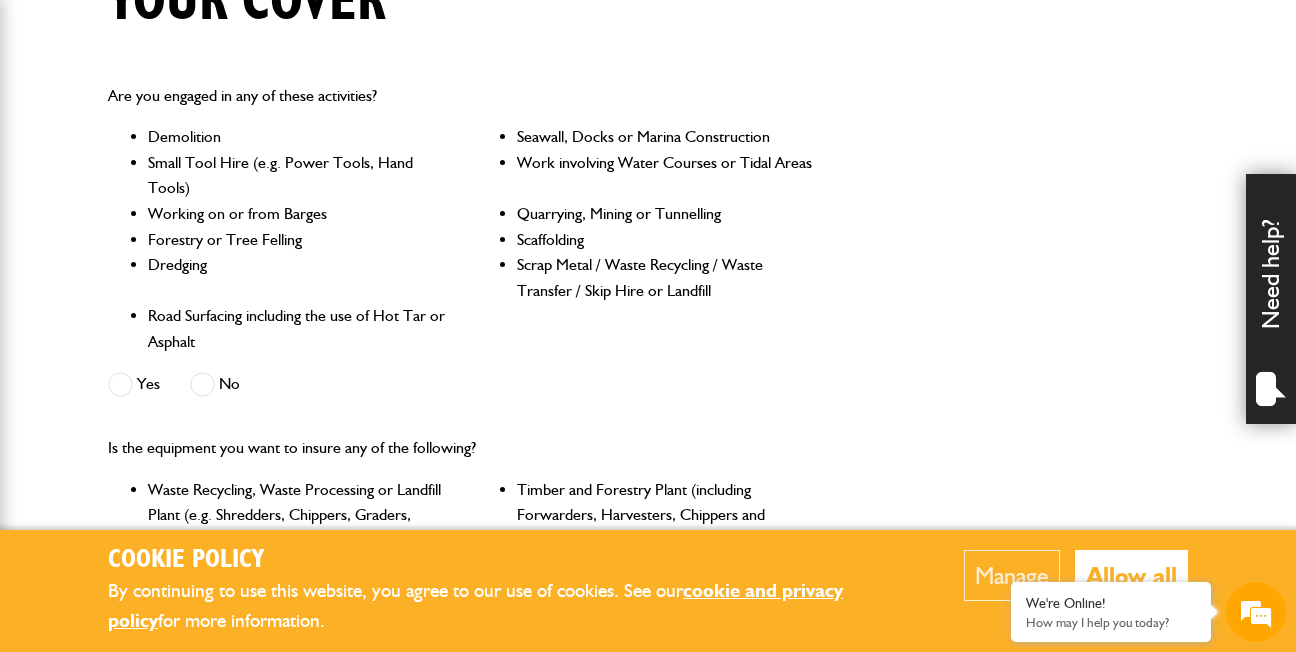 click at bounding box center (202, 384) 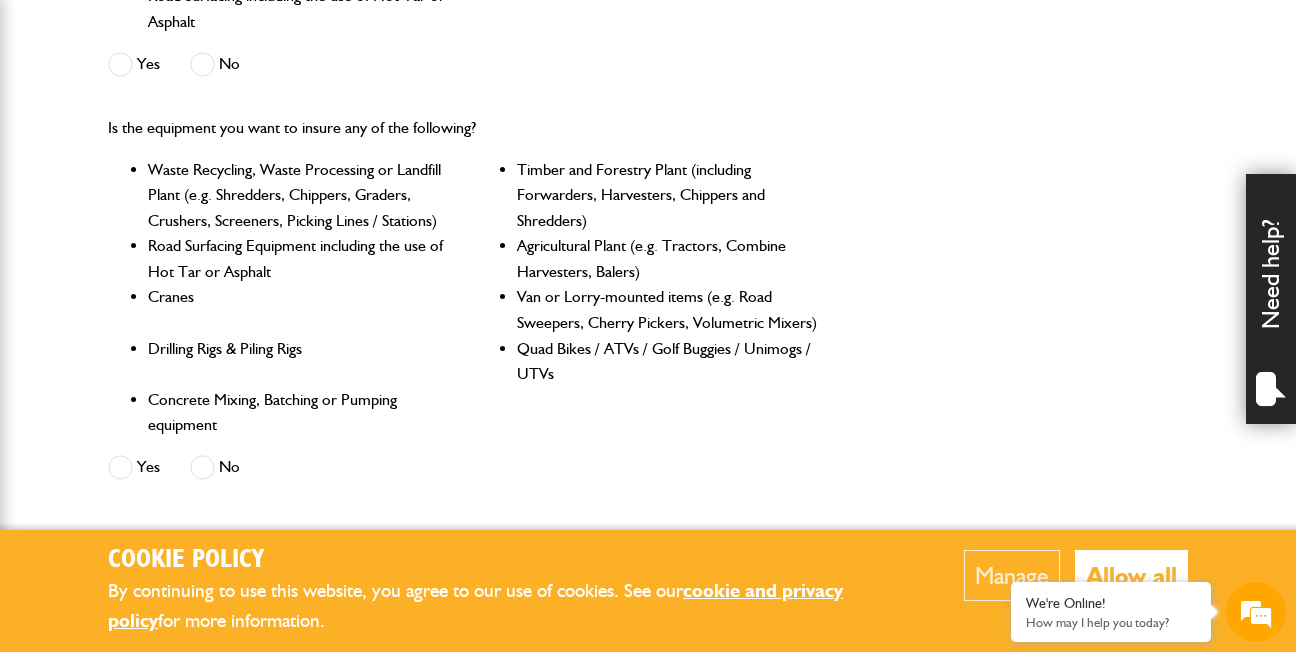 scroll, scrollTop: 876, scrollLeft: 0, axis: vertical 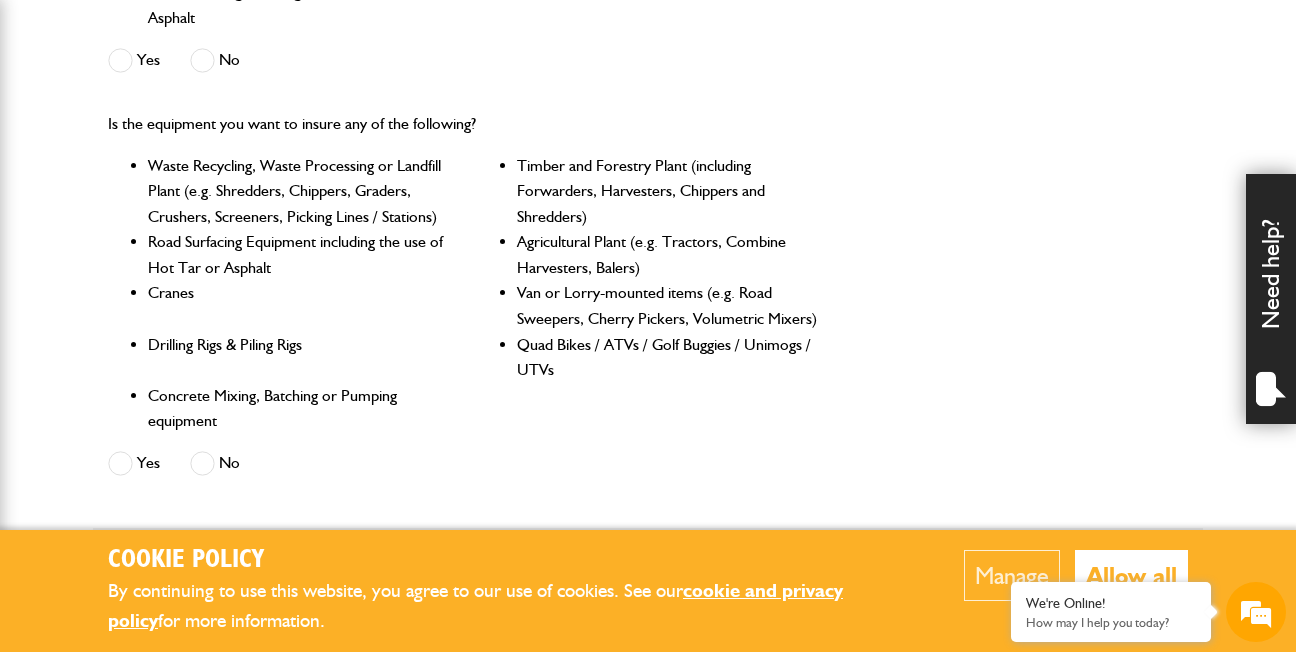 click at bounding box center (202, 463) 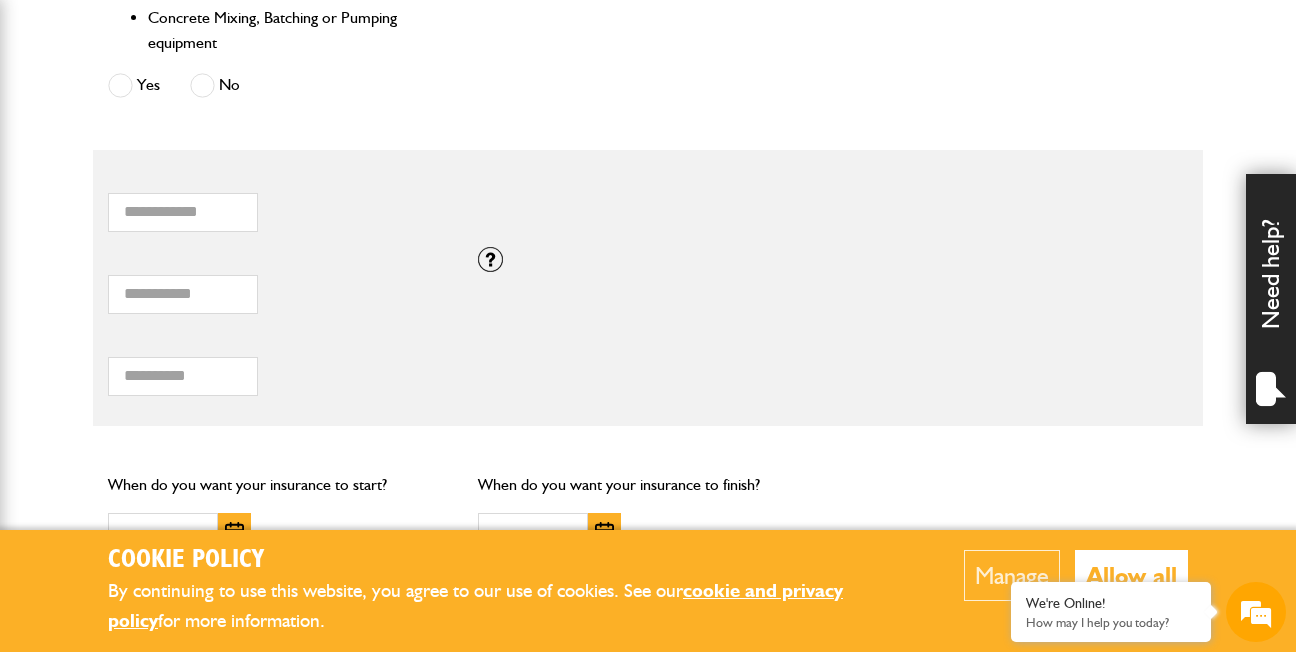 scroll, scrollTop: 1274, scrollLeft: 0, axis: vertical 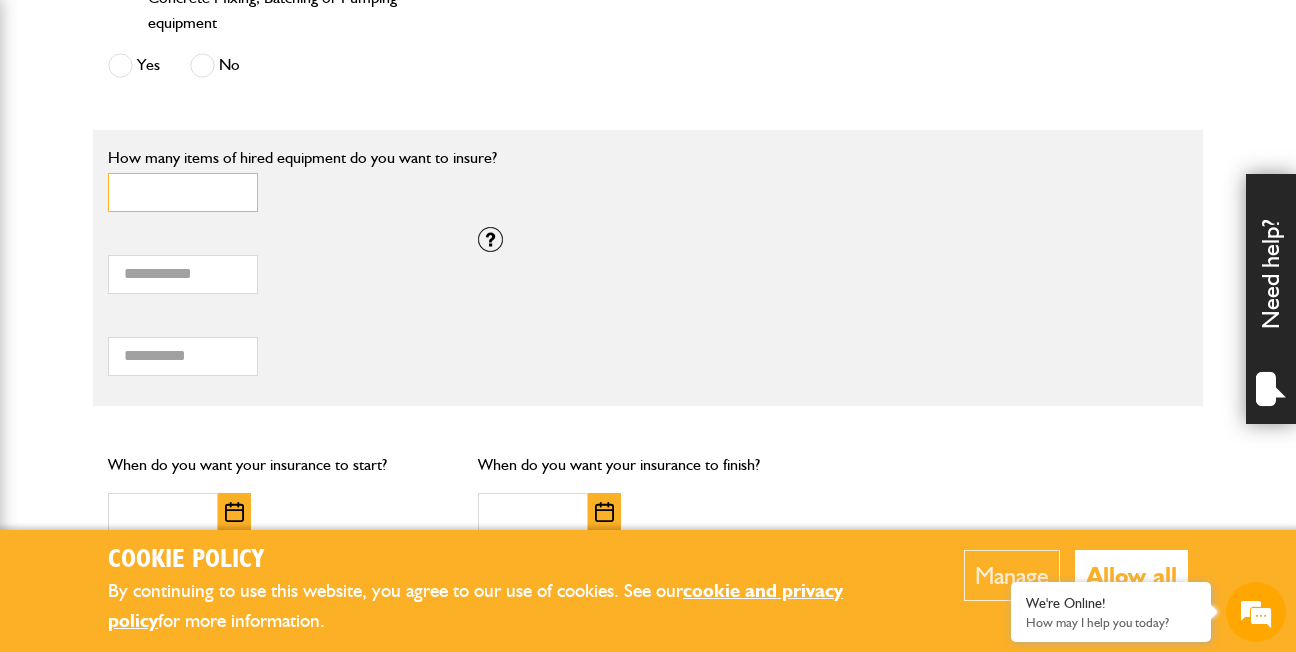 type on "*" 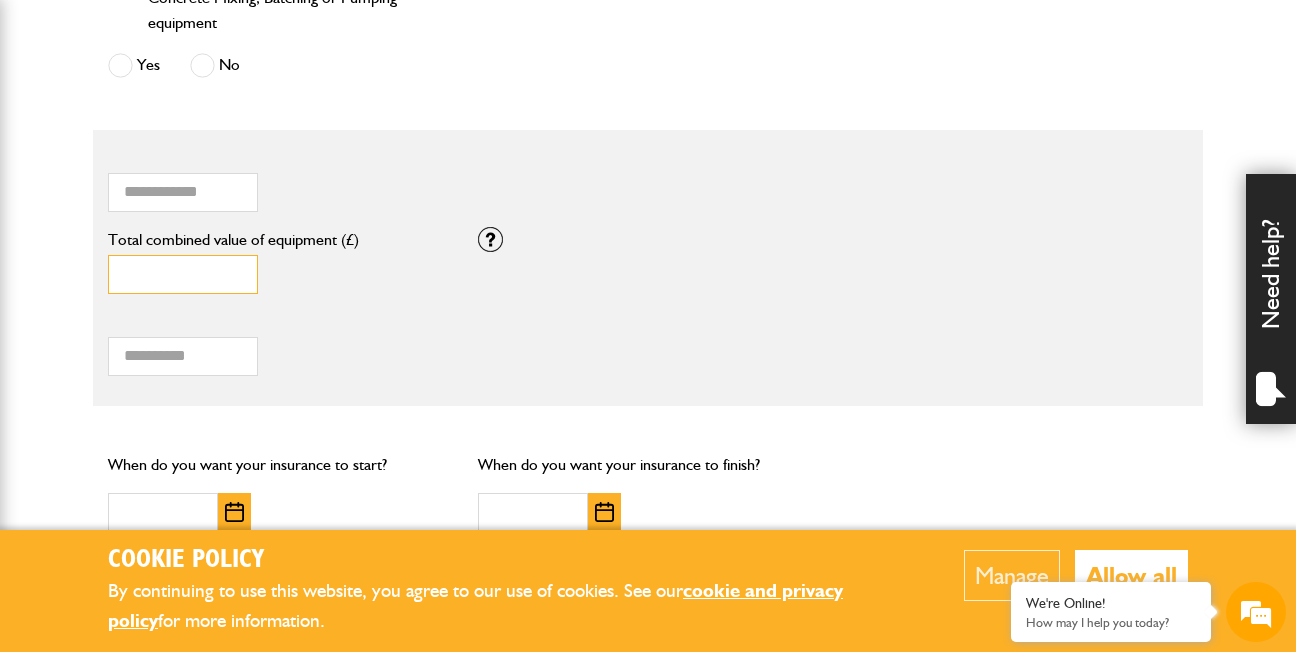 click on "*" at bounding box center (183, 274) 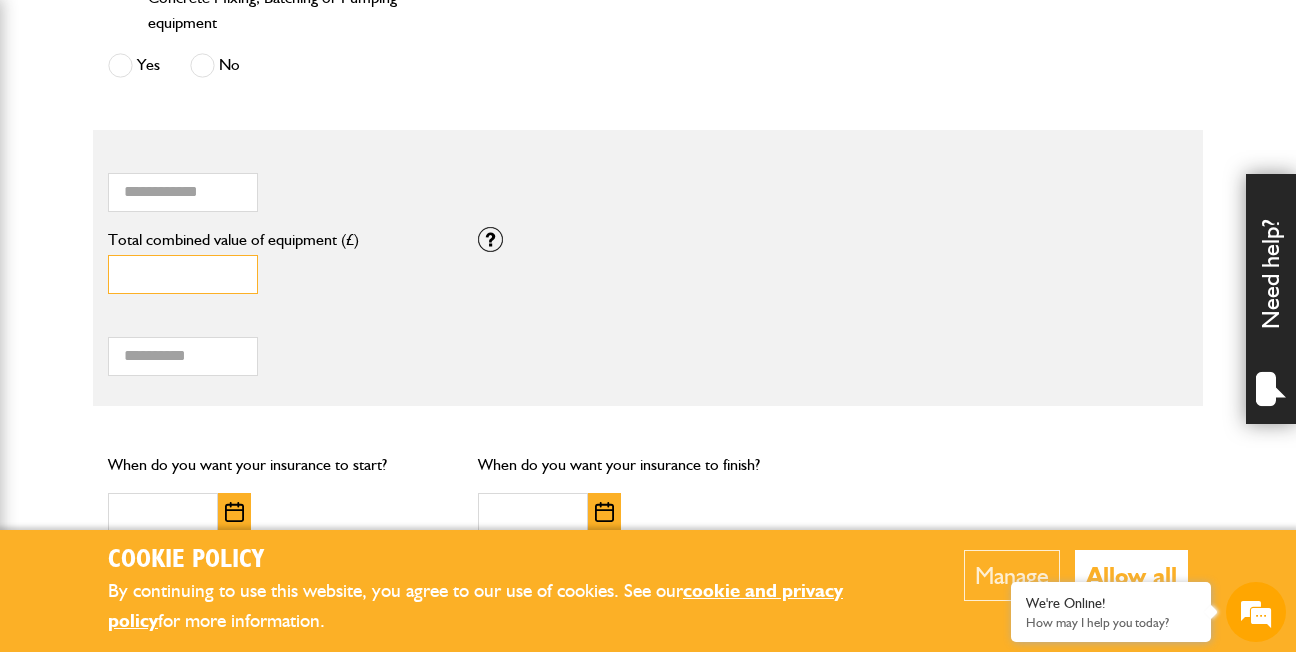 click on "**" at bounding box center [183, 274] 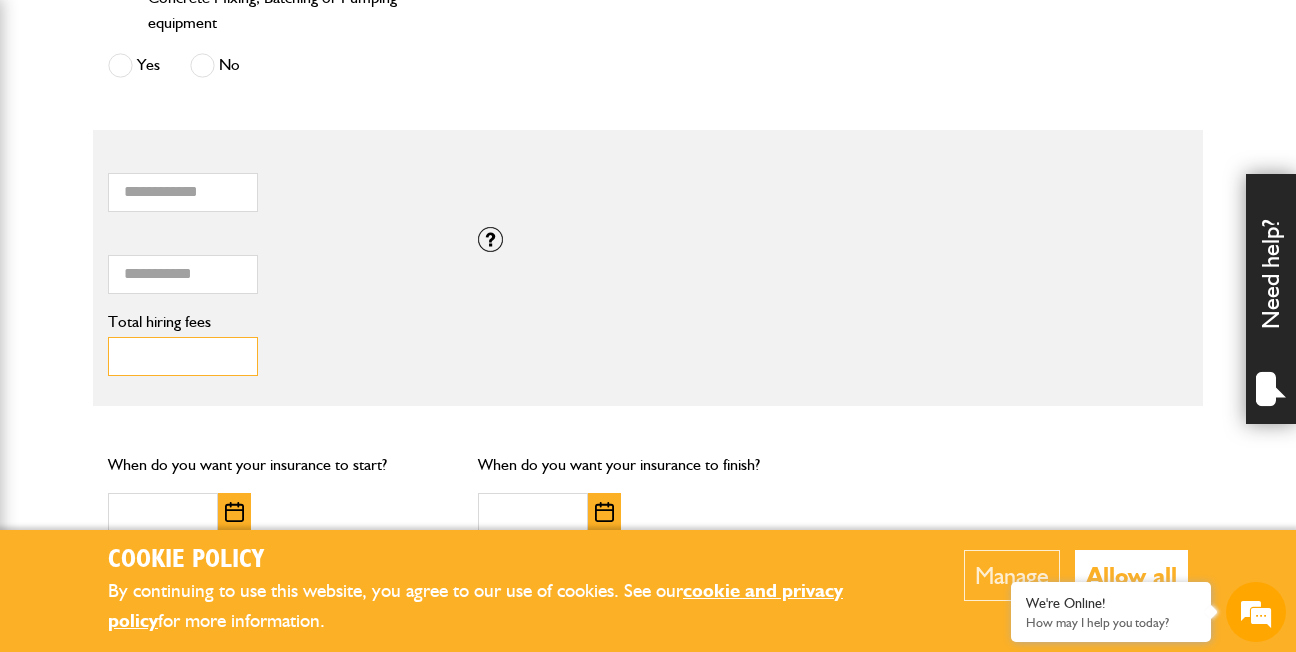 type on "**" 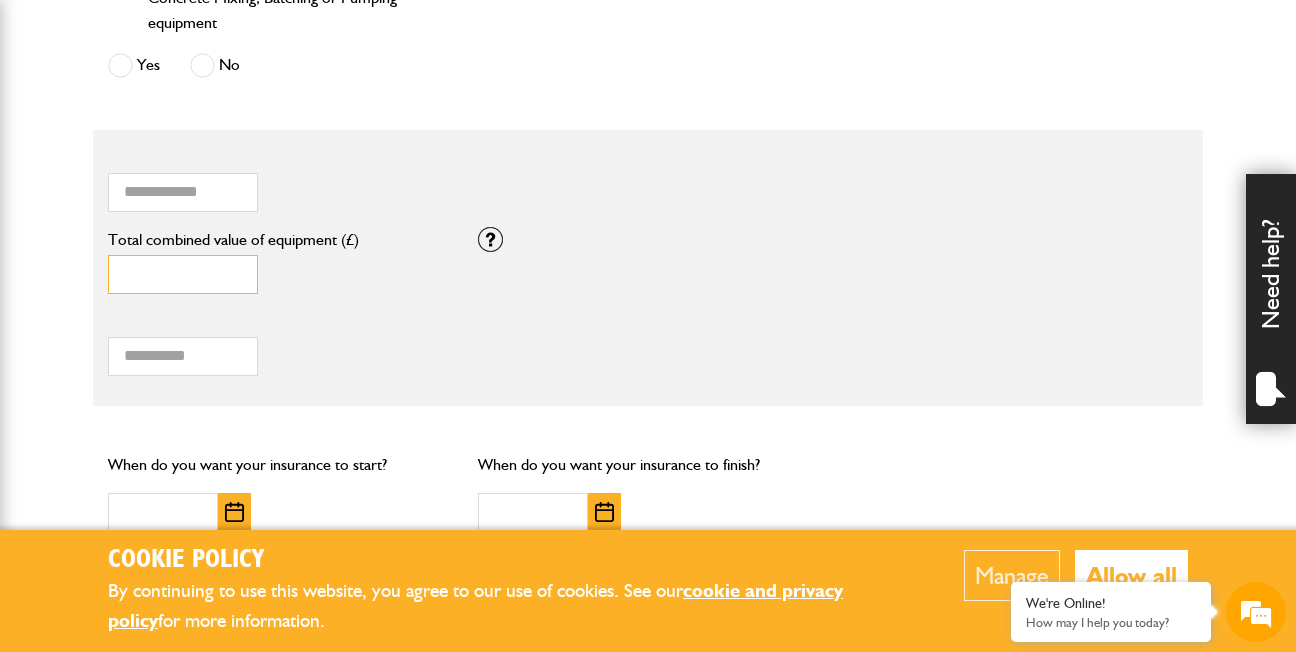 click on "**" at bounding box center [183, 274] 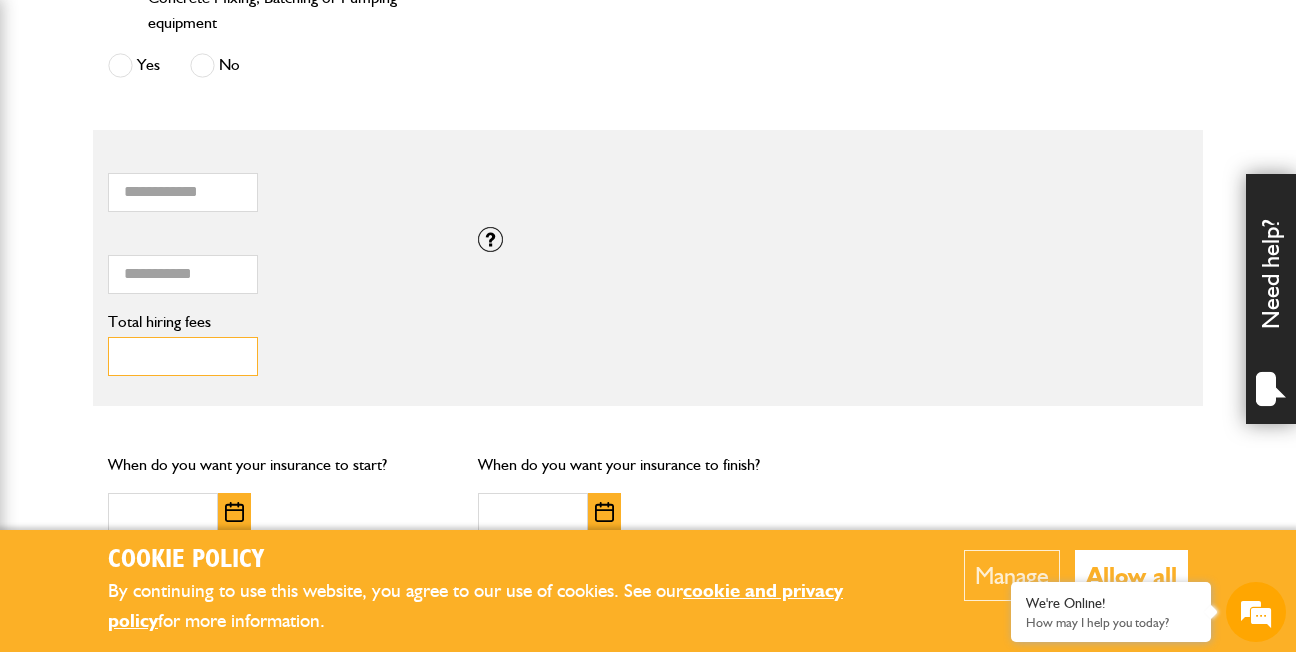 click on "**" at bounding box center [183, 356] 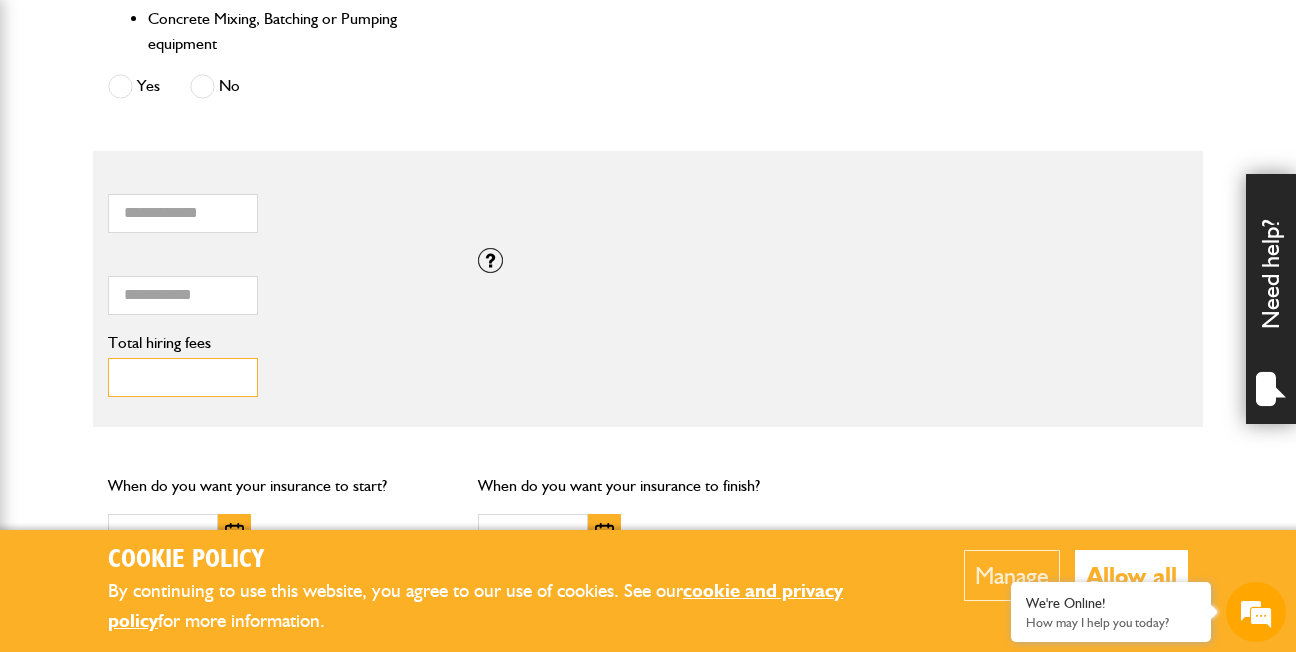 scroll, scrollTop: 1218, scrollLeft: 0, axis: vertical 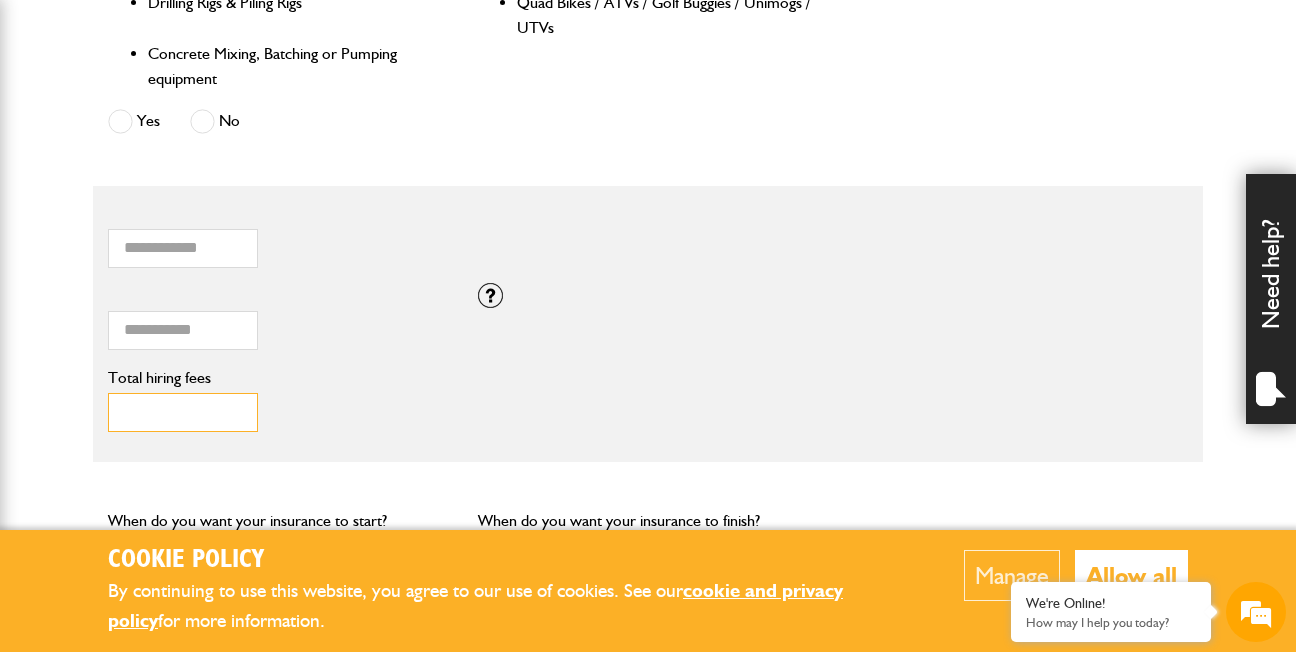 type on "***" 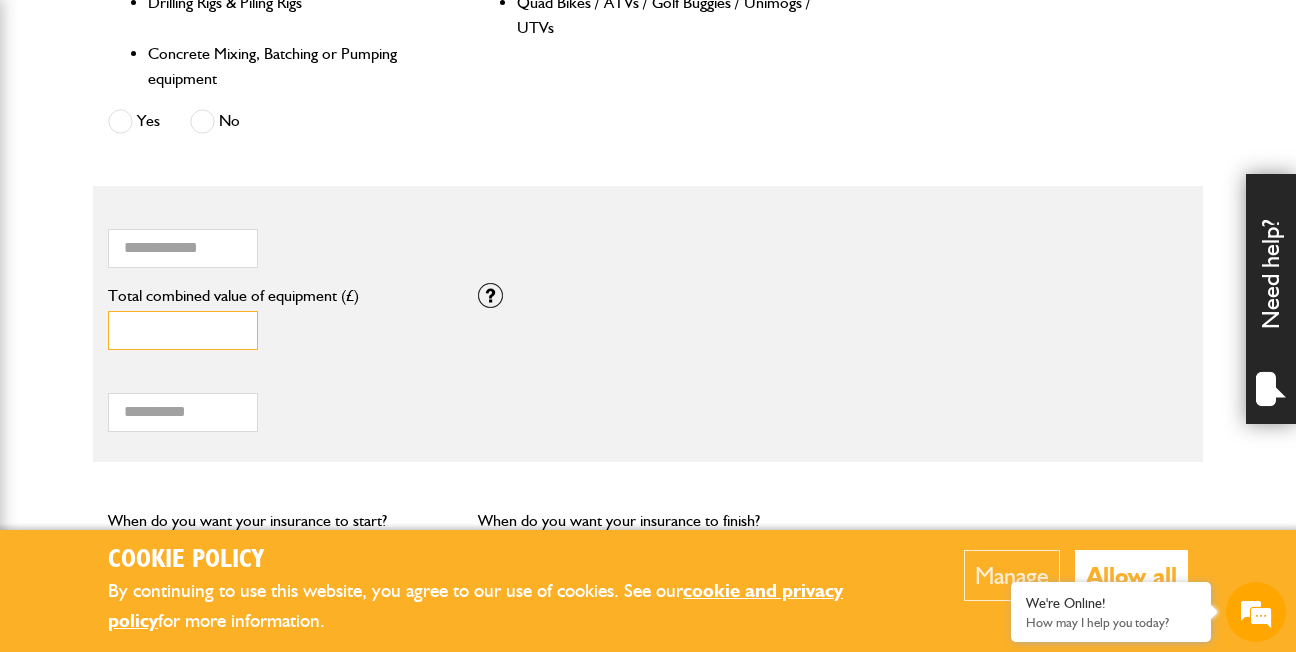 click on "*****" at bounding box center [183, 330] 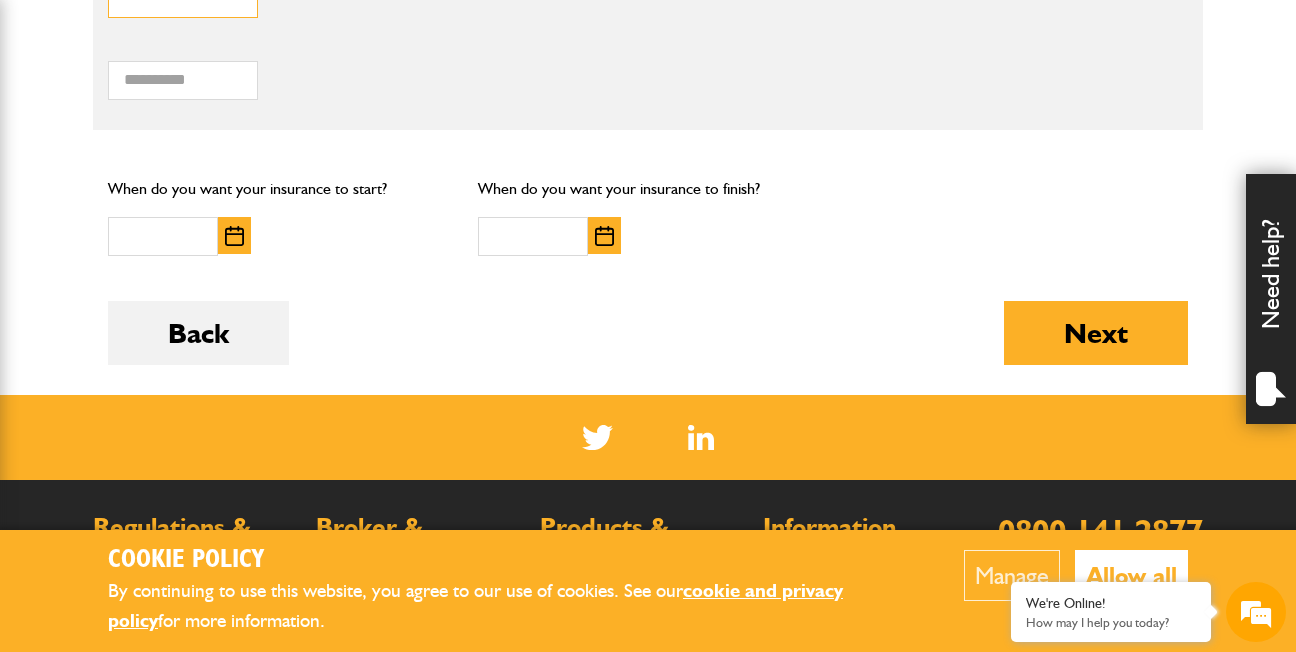 scroll, scrollTop: 1521, scrollLeft: 0, axis: vertical 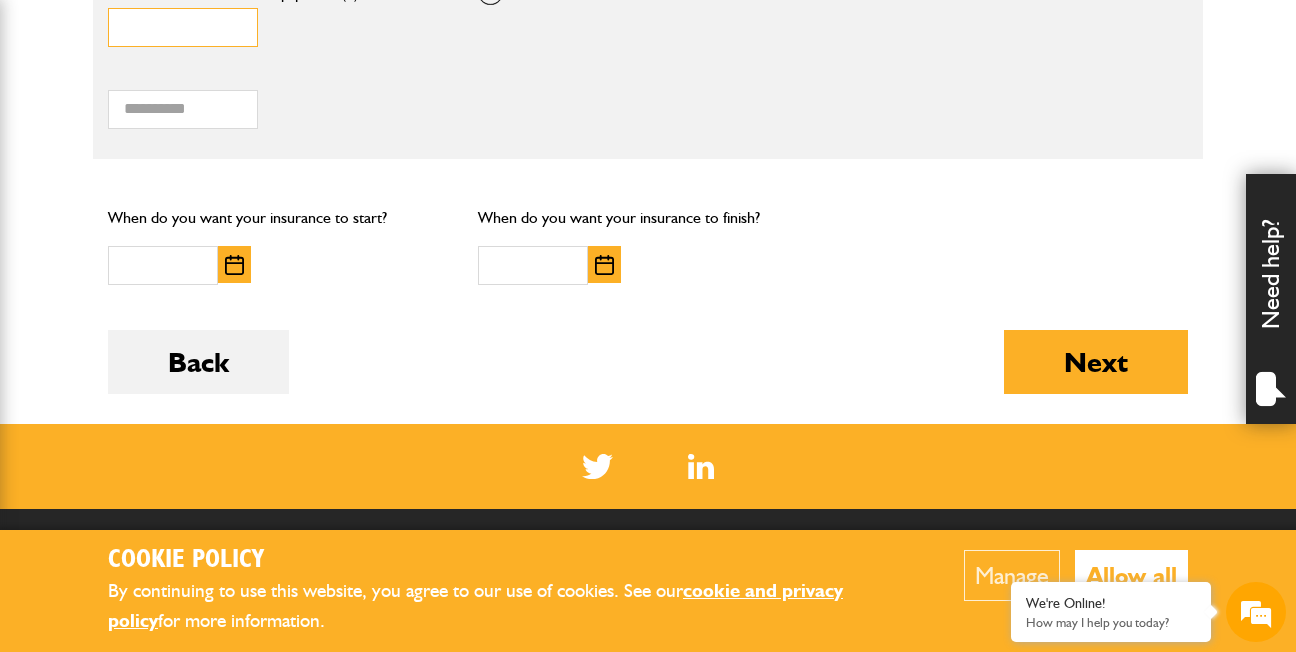 type on "*****" 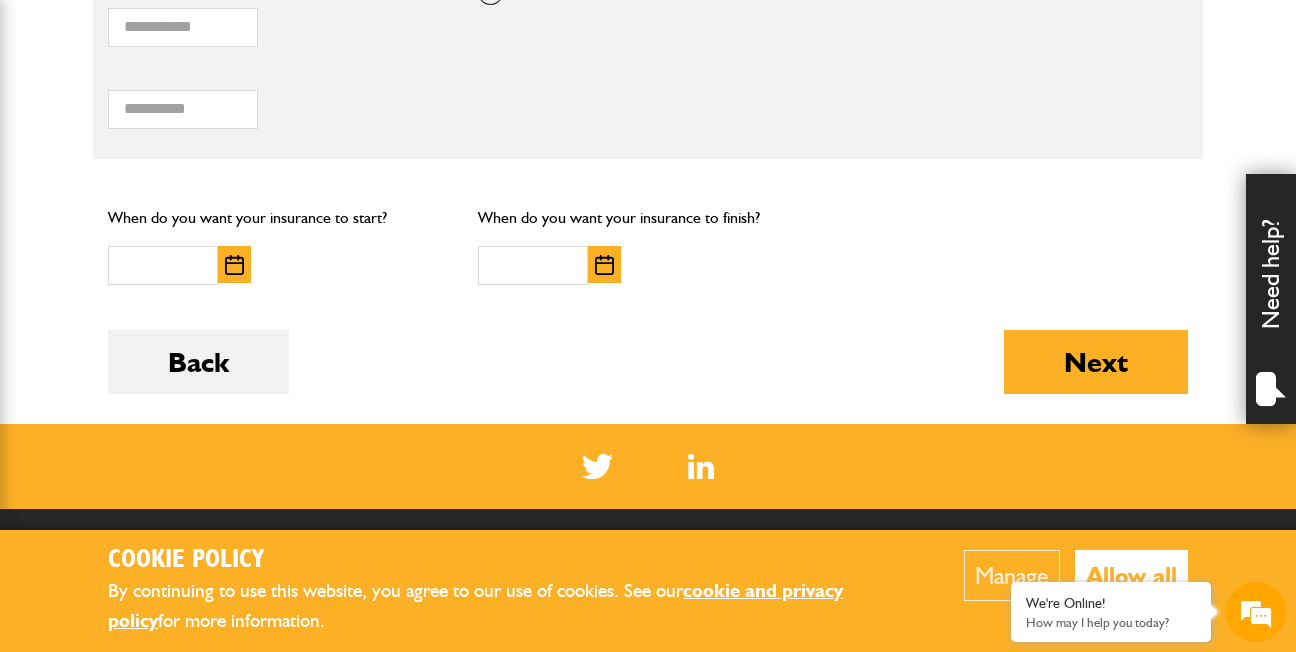 click at bounding box center [234, 265] 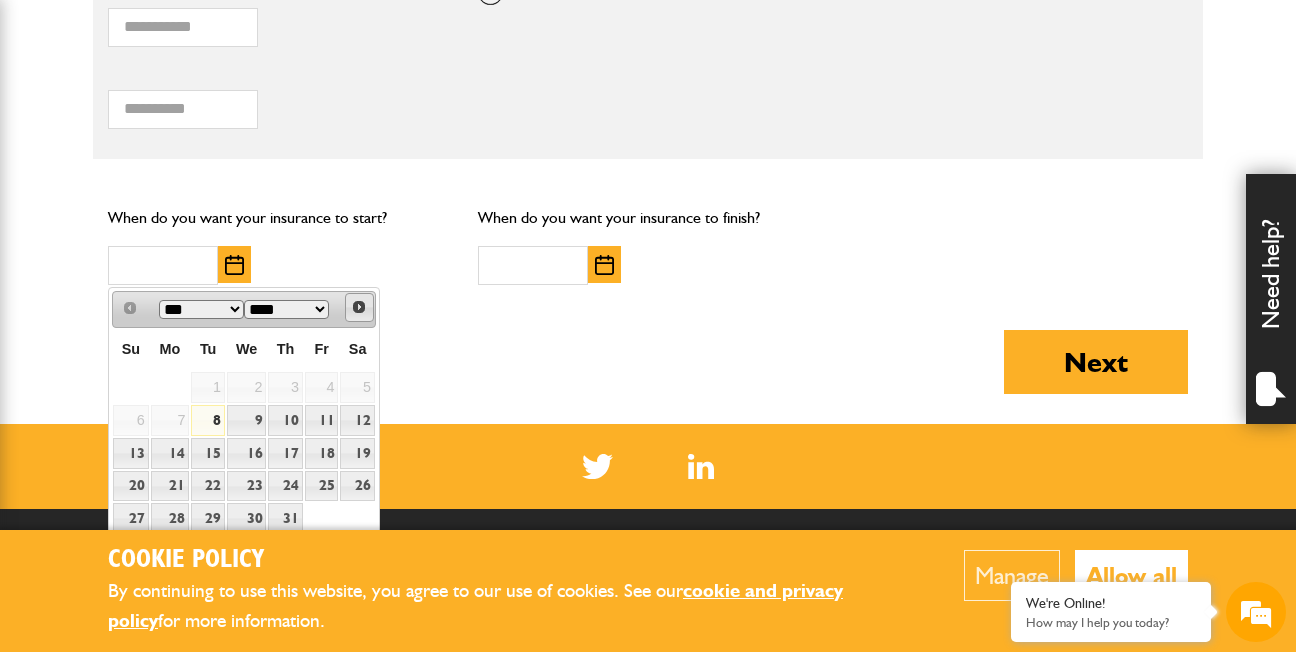 click on "Next" at bounding box center [359, 307] 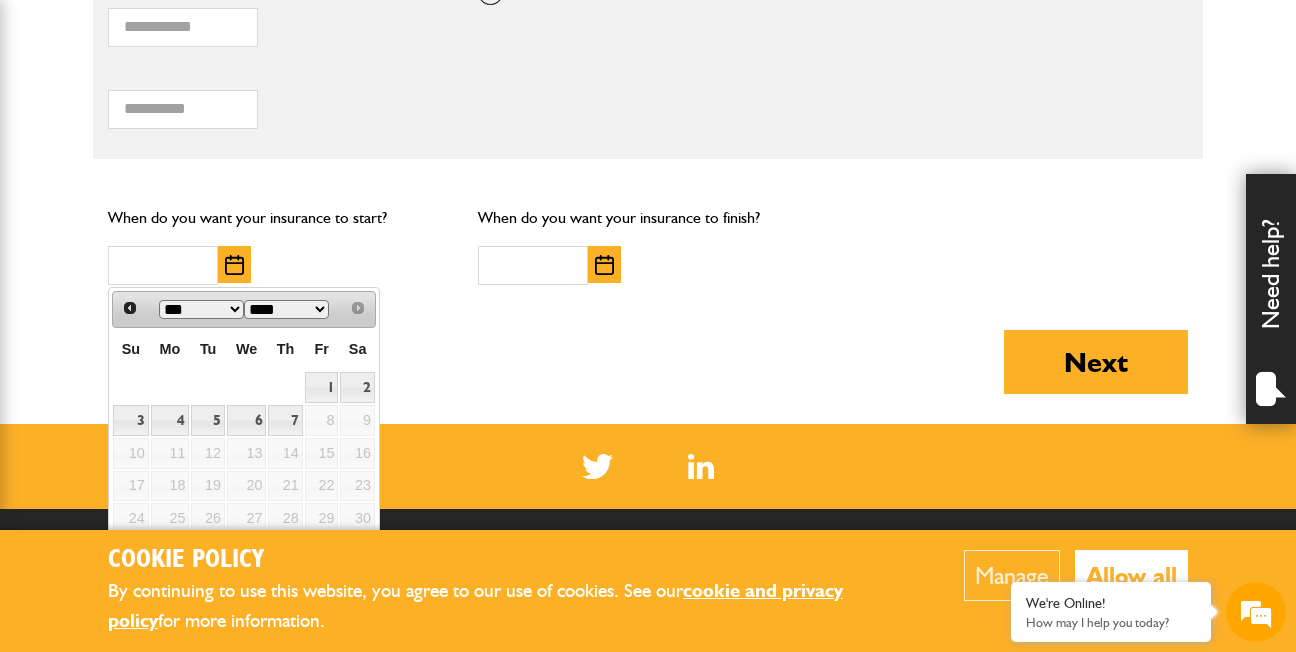 click on "Su Mo Tu We Th Fr Sa           1 2 3 4 5 6 7 8 9 10 11 12 13 14 15 16 17 18 19 20 21 22 23 24 25 26 27 28 29 30 31" at bounding box center [244, 448] 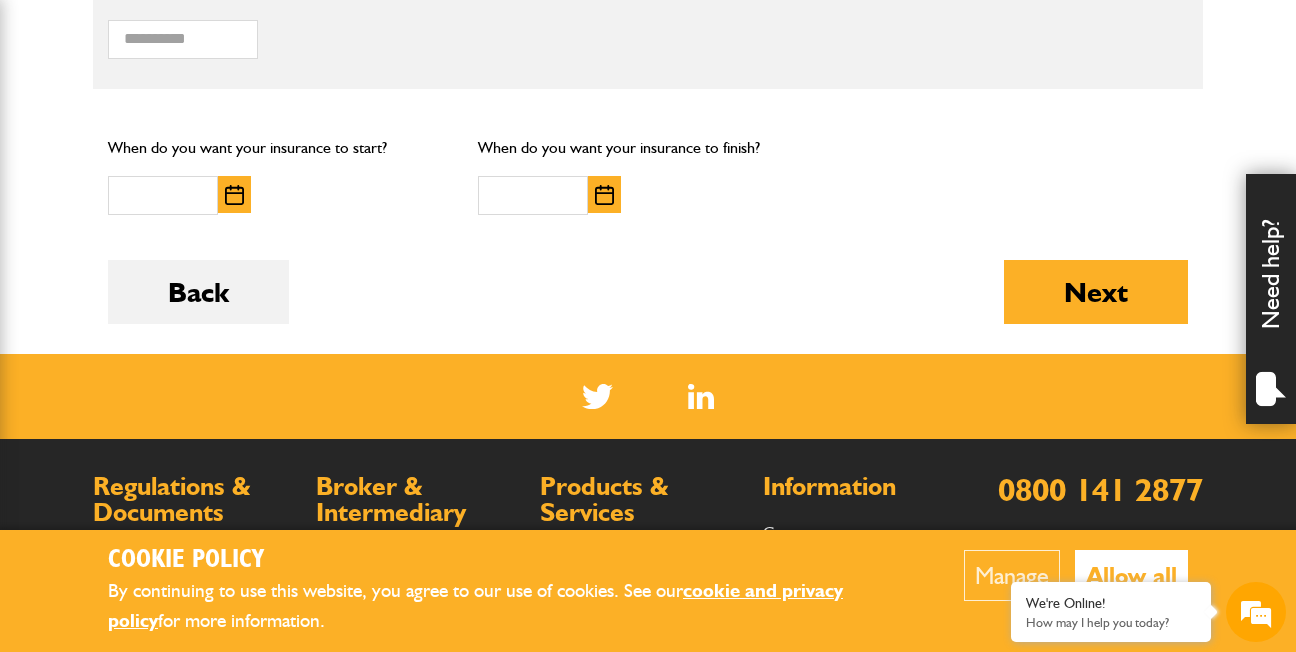 scroll, scrollTop: 1600, scrollLeft: 0, axis: vertical 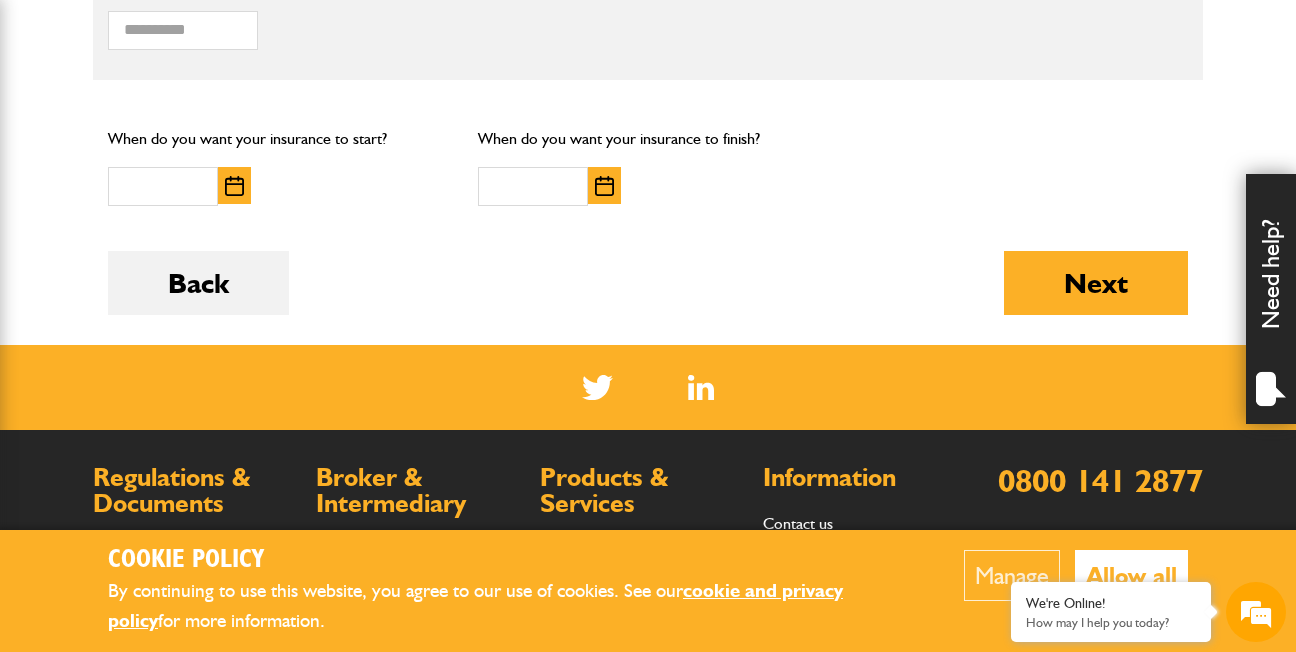 click at bounding box center [234, 186] 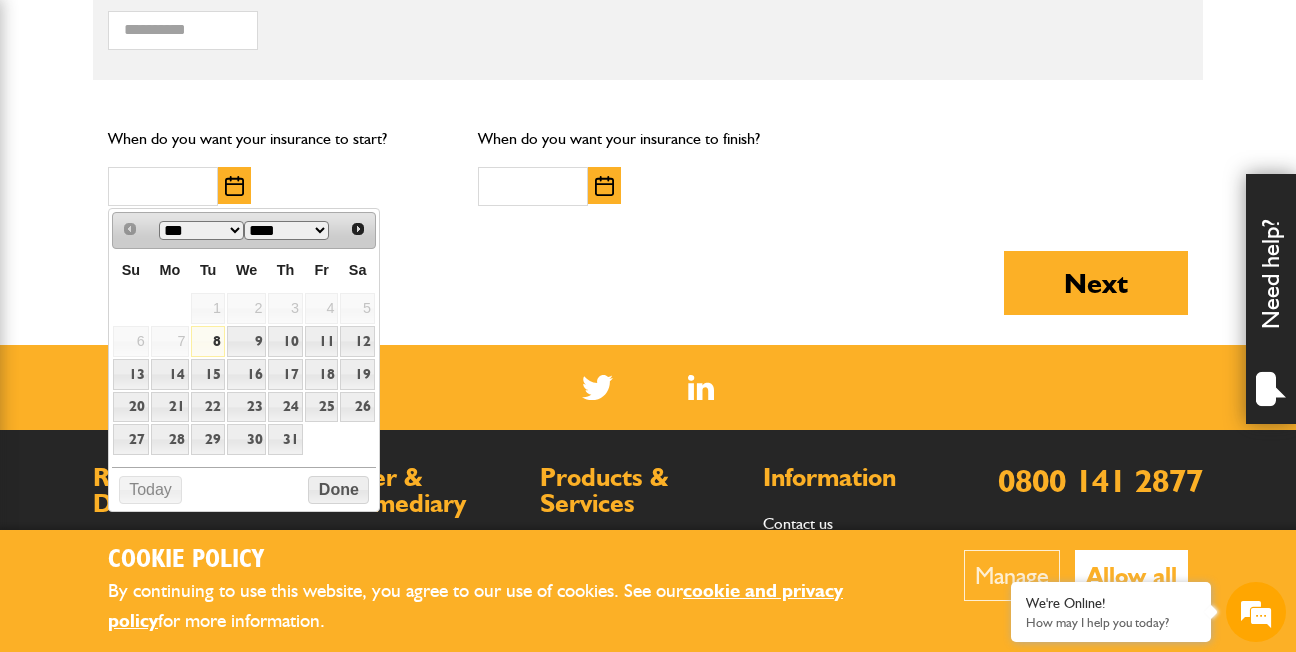 click on "****" at bounding box center (286, 230) 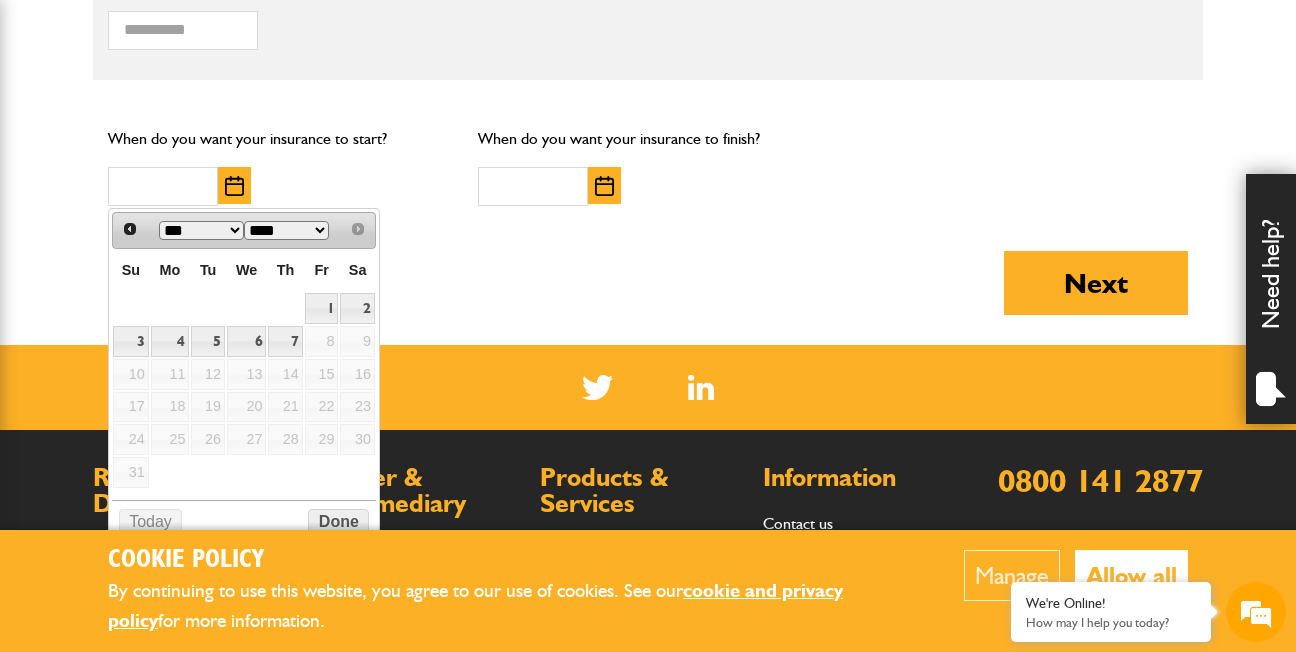 click on "Su Mo Tu We Th Fr Sa           1 2 3 4 5 6 7 8 9 10 11 12 13 14 15 16 17 18 19 20 21 22 23 24 25 26 27 28 29 30 31" at bounding box center (244, 369) 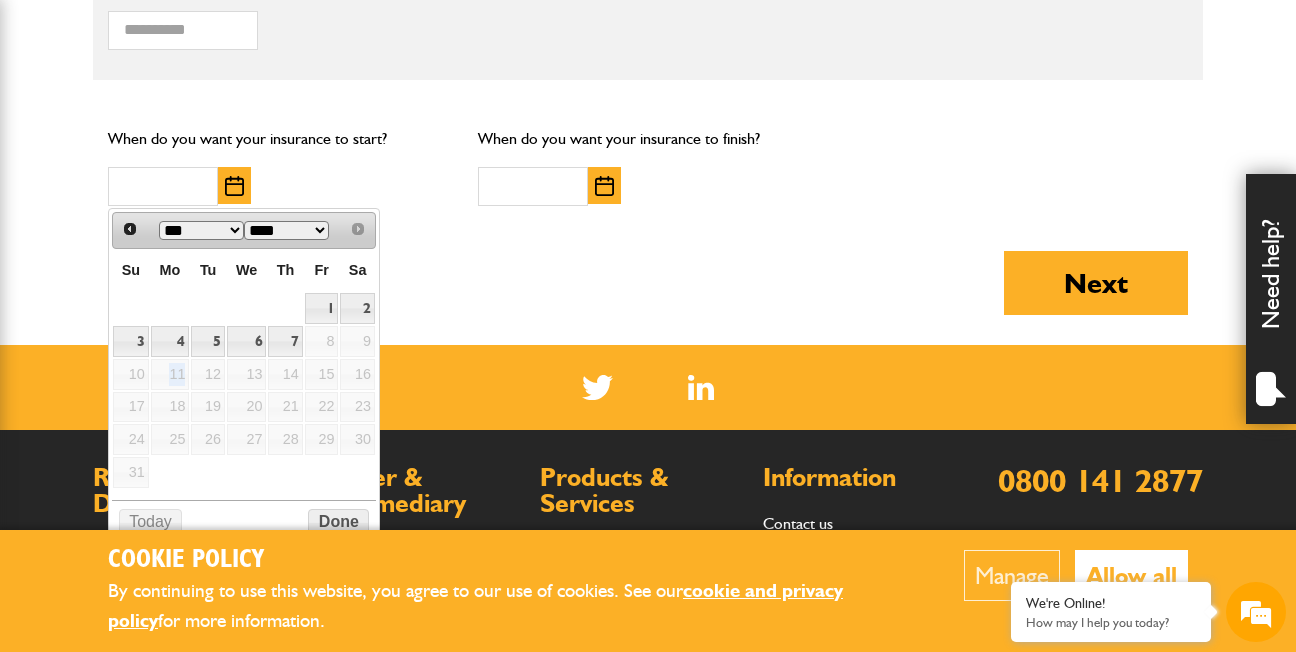 click on "Su Mo Tu We Th Fr Sa           1 2 3 4 5 6 7 8 9 10 11 12 13 14 15 16 17 18 19 20 21 22 23 24 25 26 27 28 29 30 31" at bounding box center [244, 369] 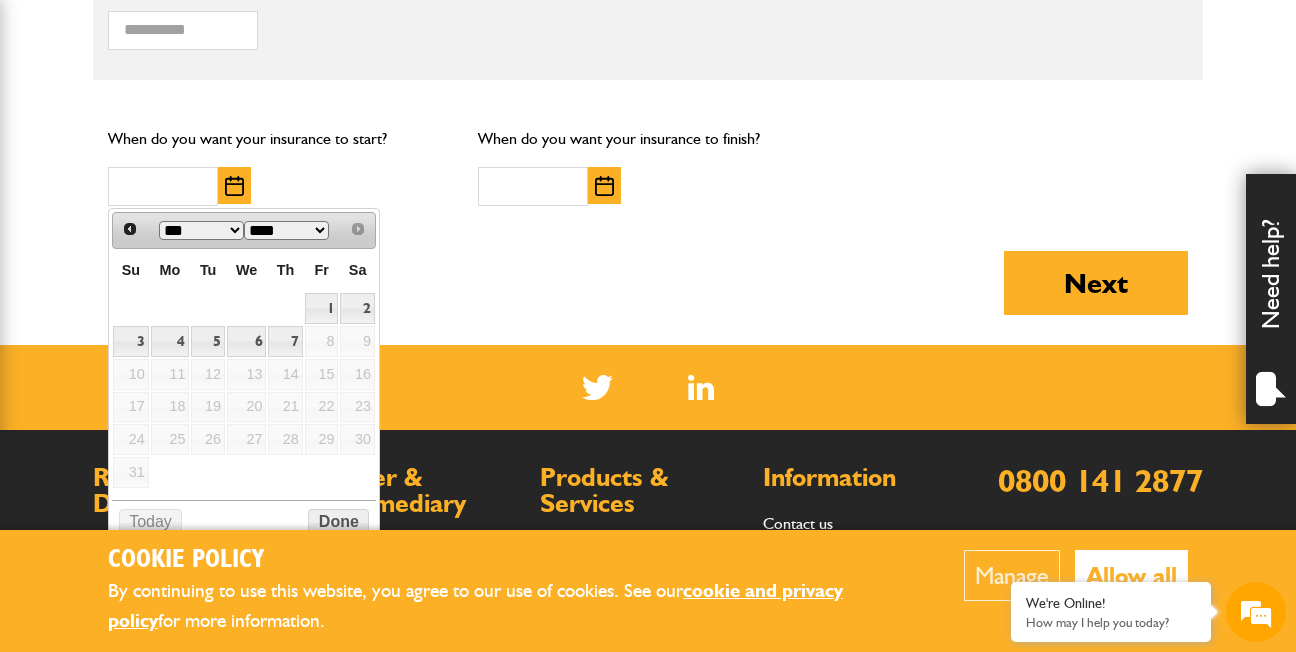 click on "Su Mo Tu We Th Fr Sa           1 2 3 4 5 6 7 8 9 10 11 12 13 14 15 16 17 18 19 20 21 22 23 24 25 26 27 28 29 30 31" at bounding box center (244, 369) 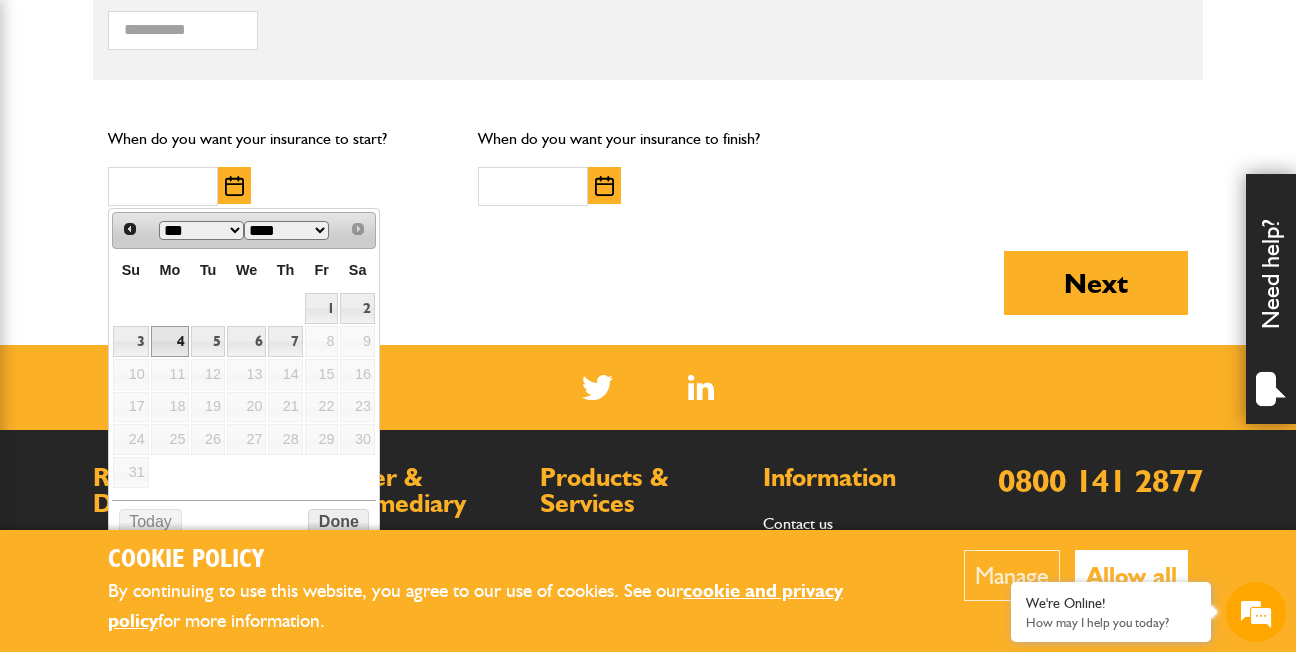 click on "4" at bounding box center [170, 341] 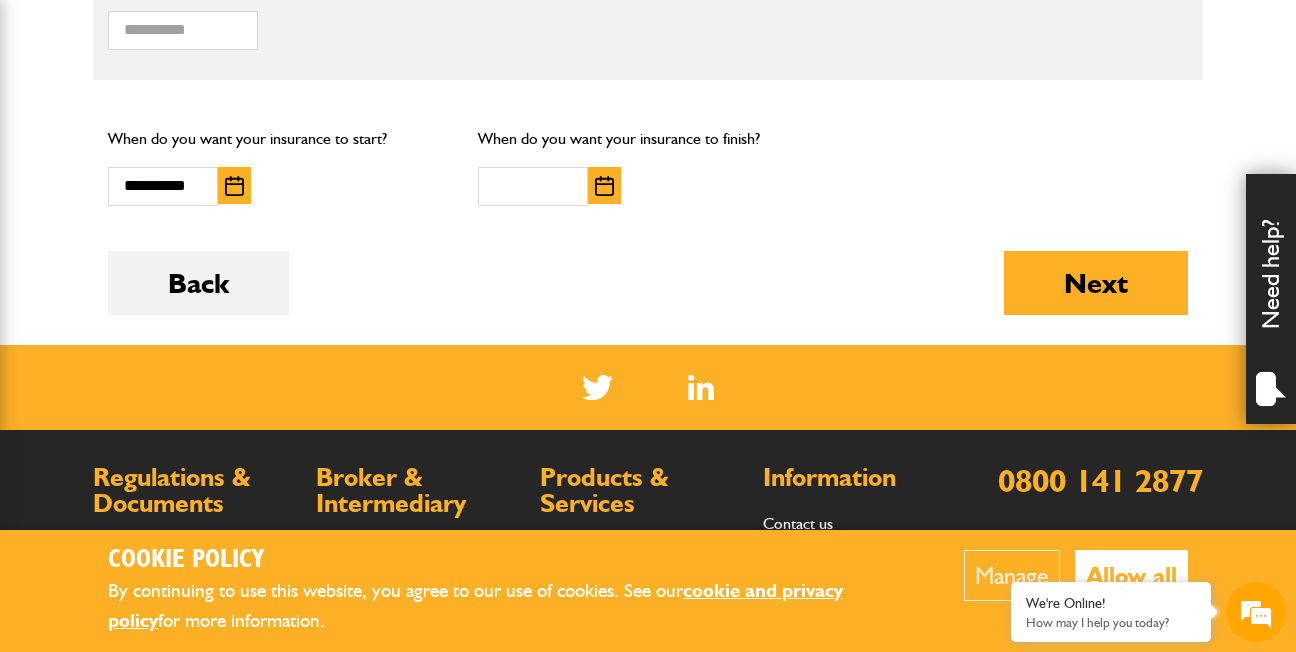 click at bounding box center (604, 186) 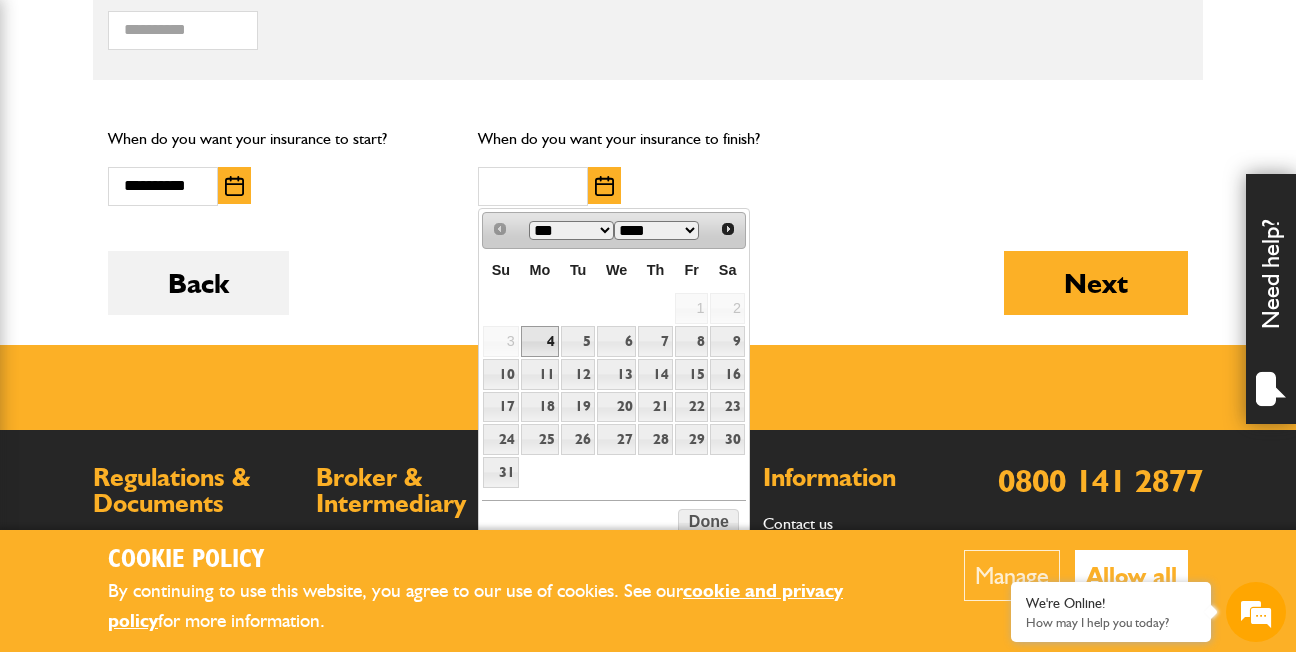 click at bounding box center [234, 186] 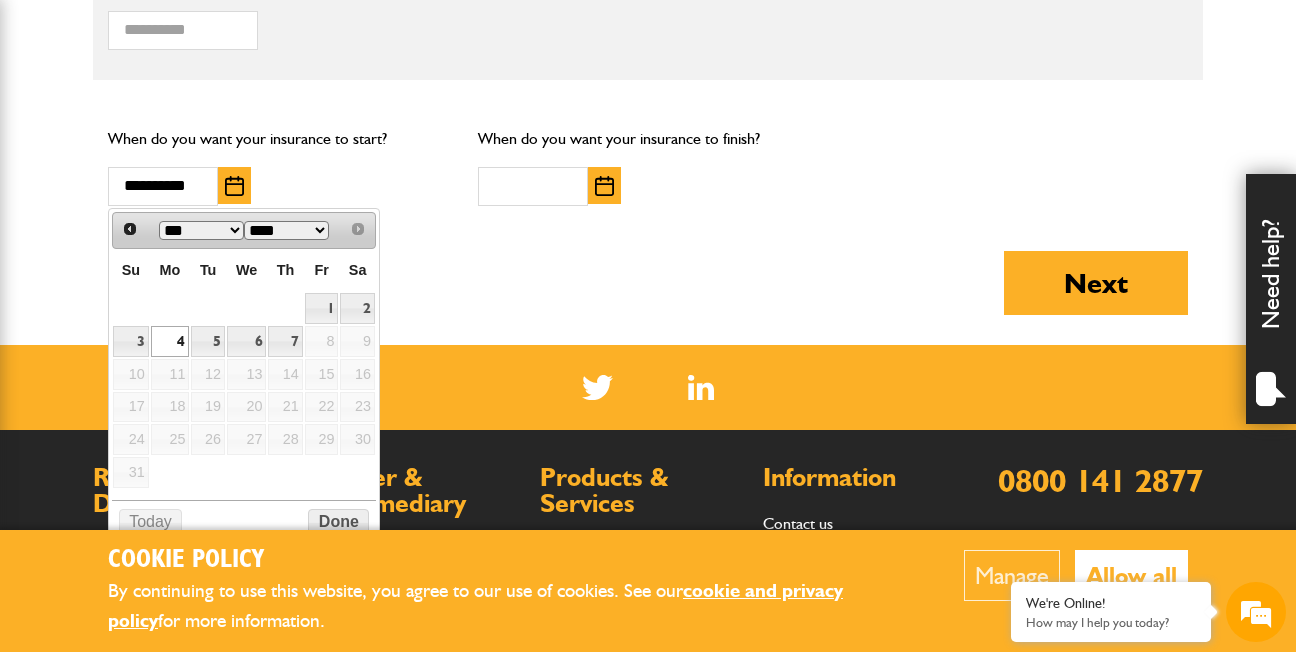 click at bounding box center (604, 186) 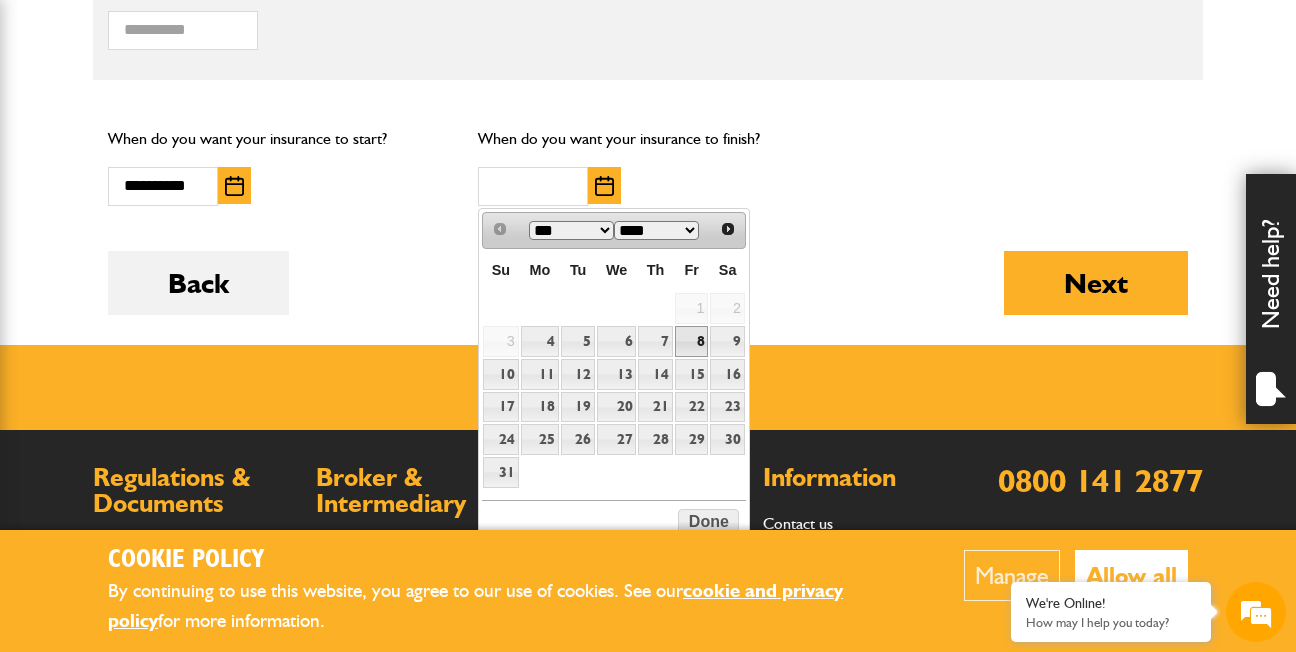 click on "8" at bounding box center [692, 341] 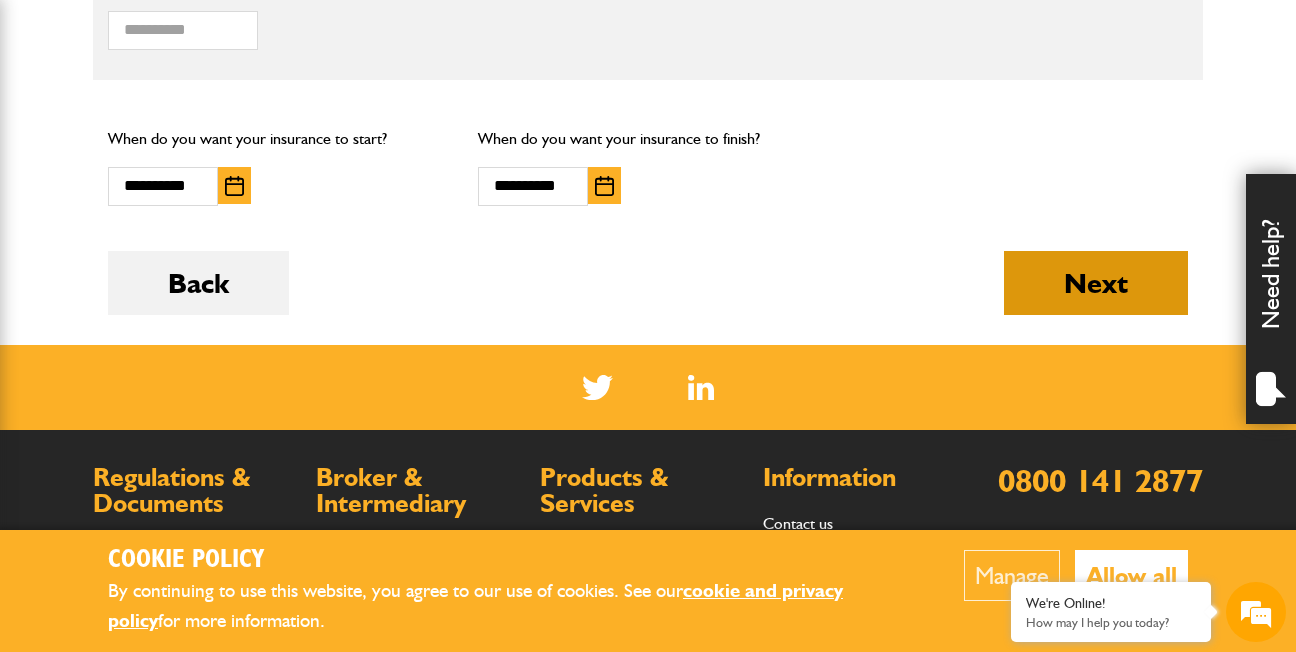 click on "Next" at bounding box center [1096, 283] 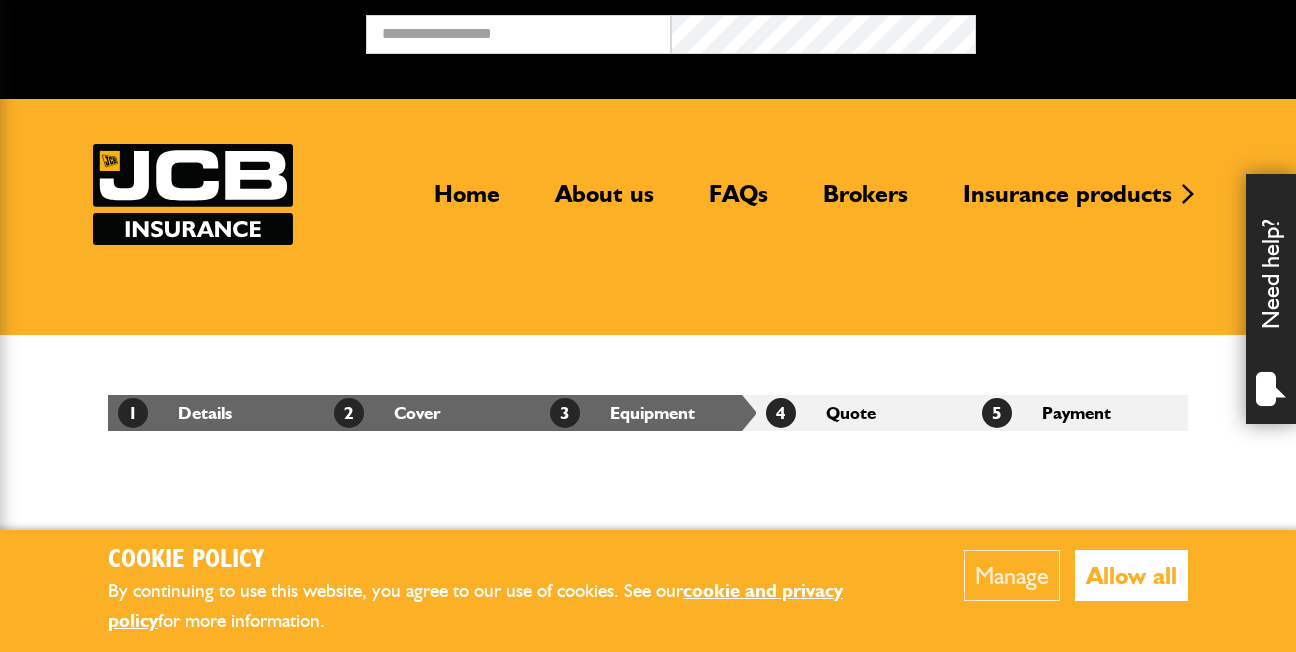 scroll, scrollTop: 0, scrollLeft: 0, axis: both 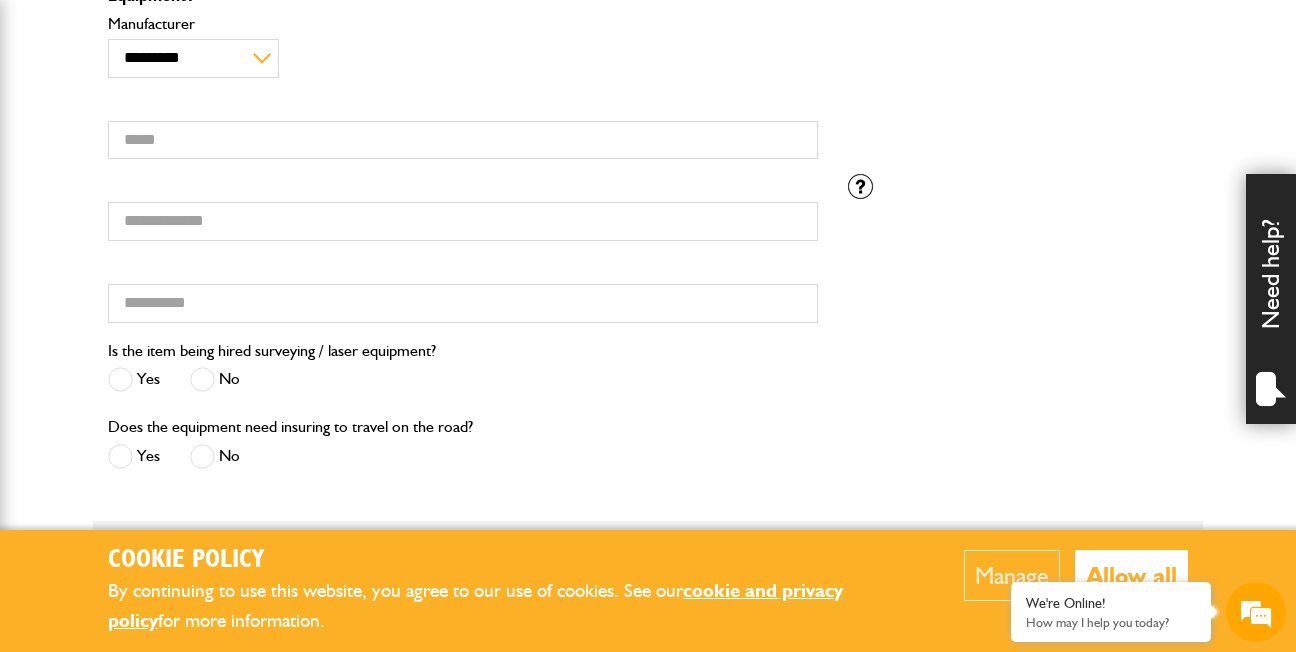 click at bounding box center [202, 379] 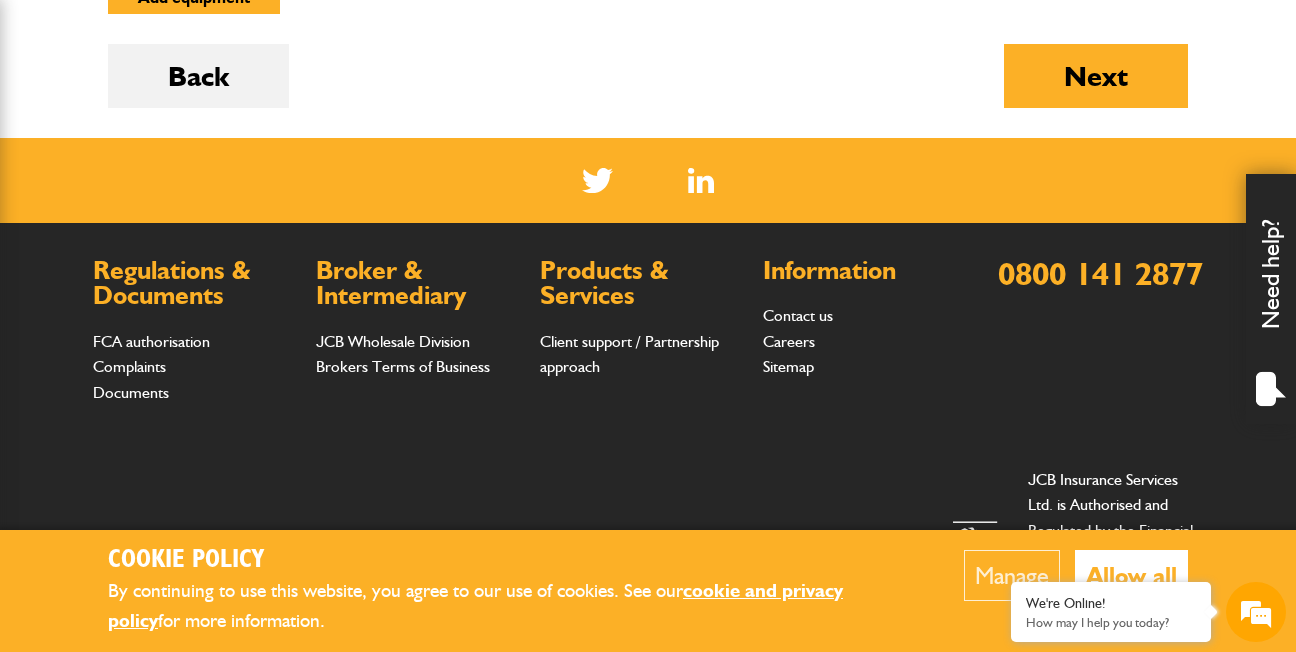 scroll, scrollTop: 1831, scrollLeft: 0, axis: vertical 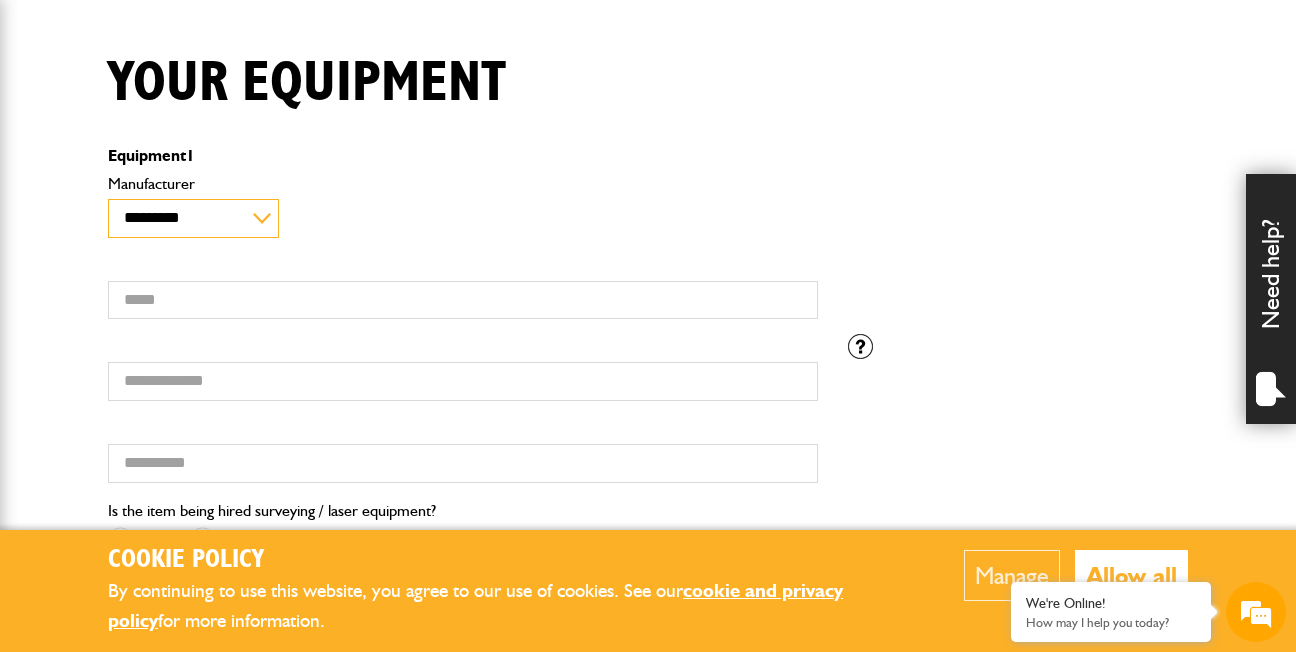 click on "**********" at bounding box center (193, 218) 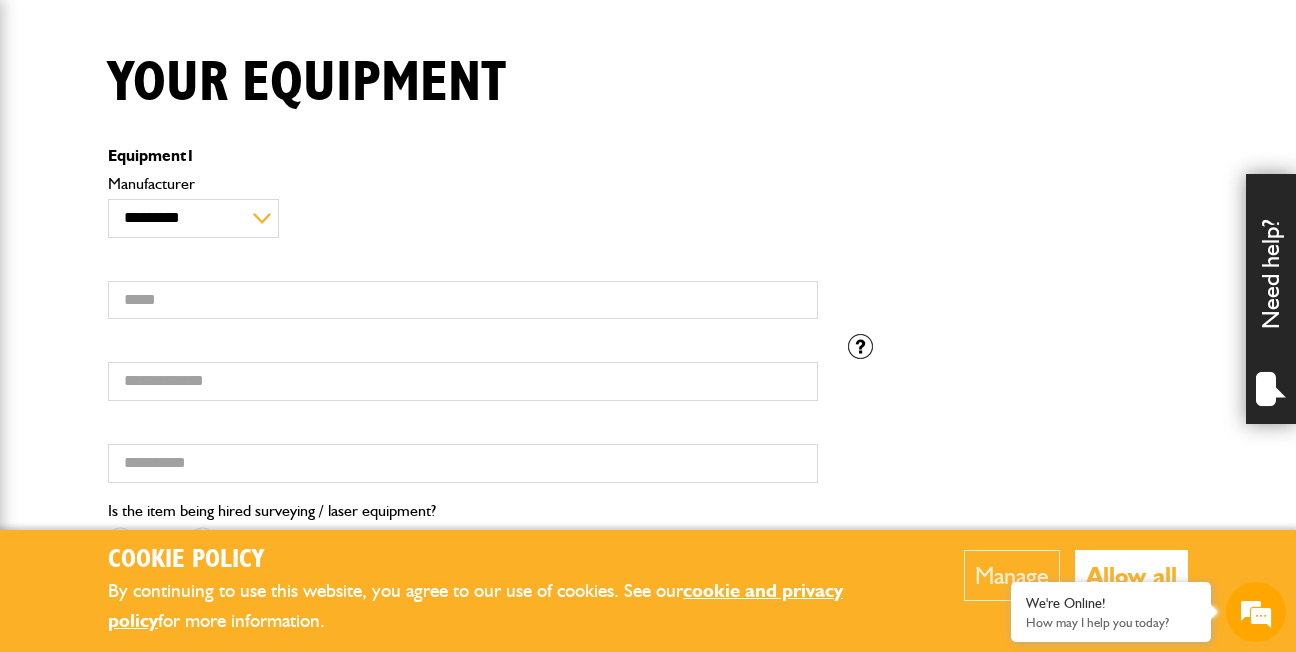 click on "**********" at bounding box center [463, 207] 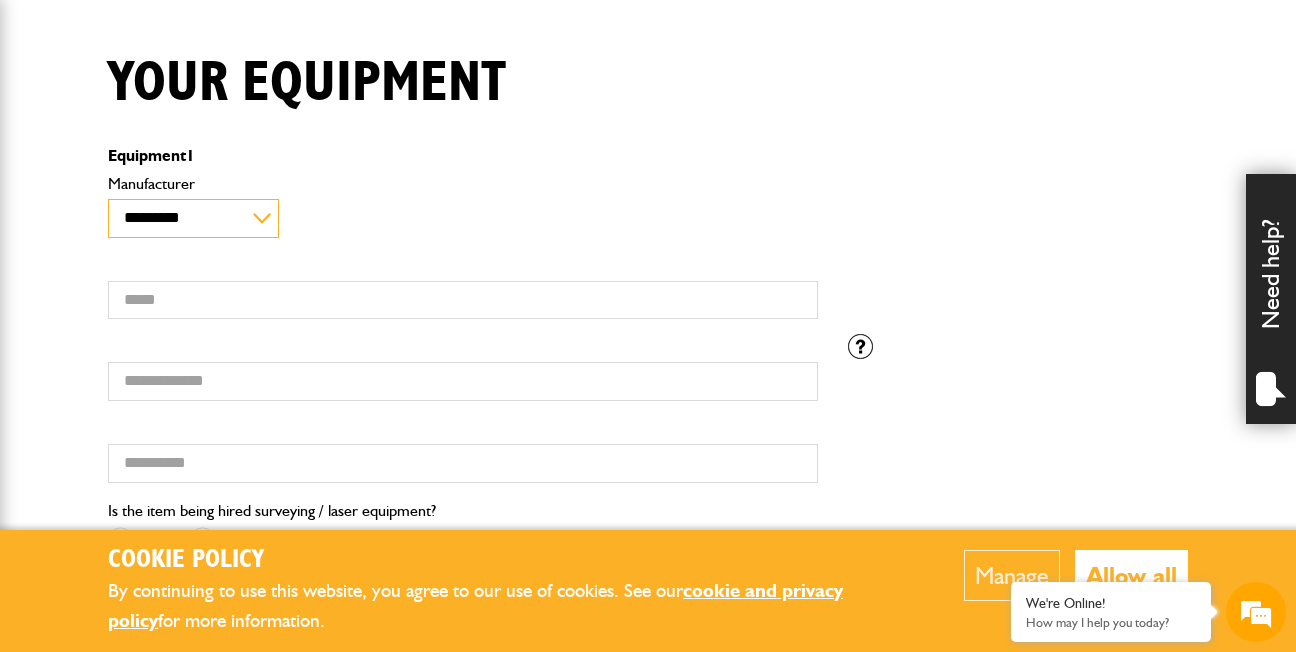 click on "**********" at bounding box center [193, 218] 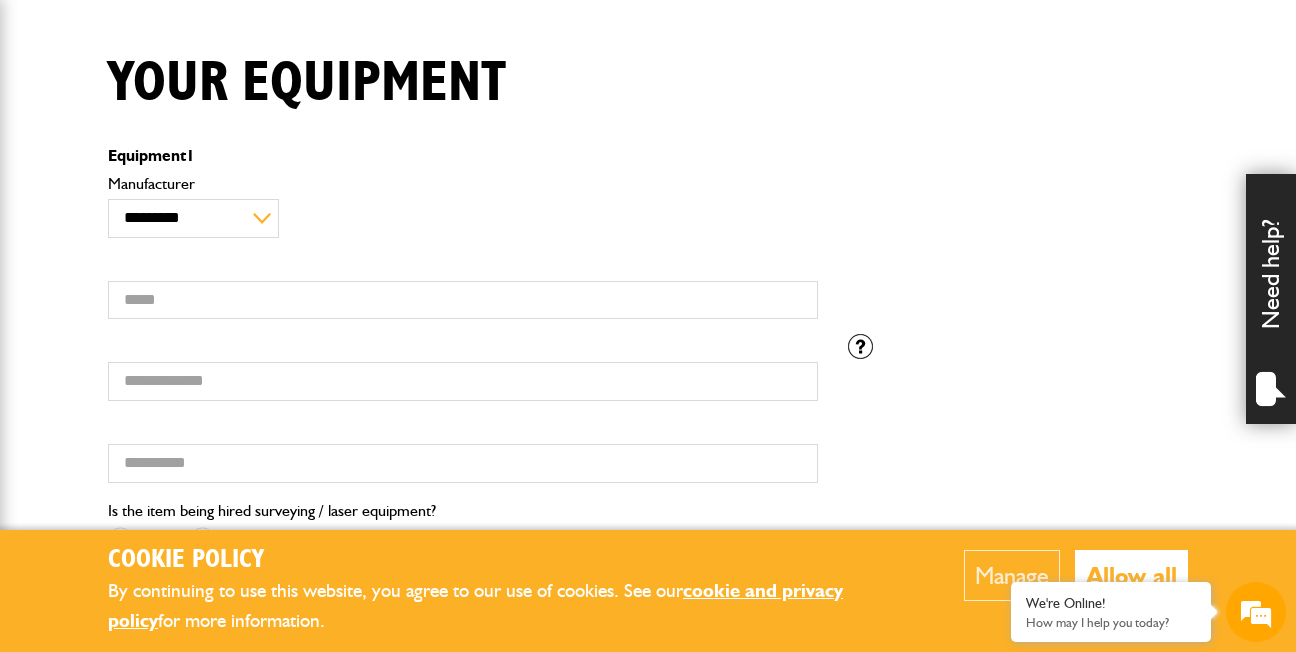 click on "**********" at bounding box center [463, 207] 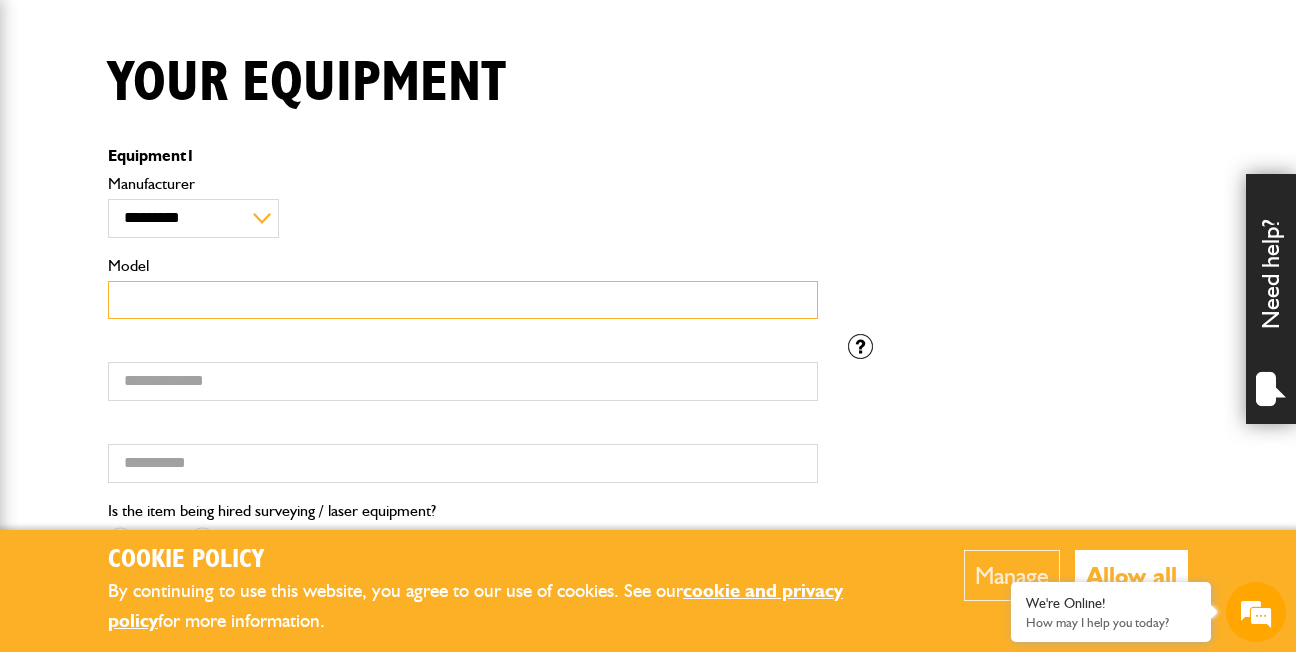 click on "Model" at bounding box center (463, 300) 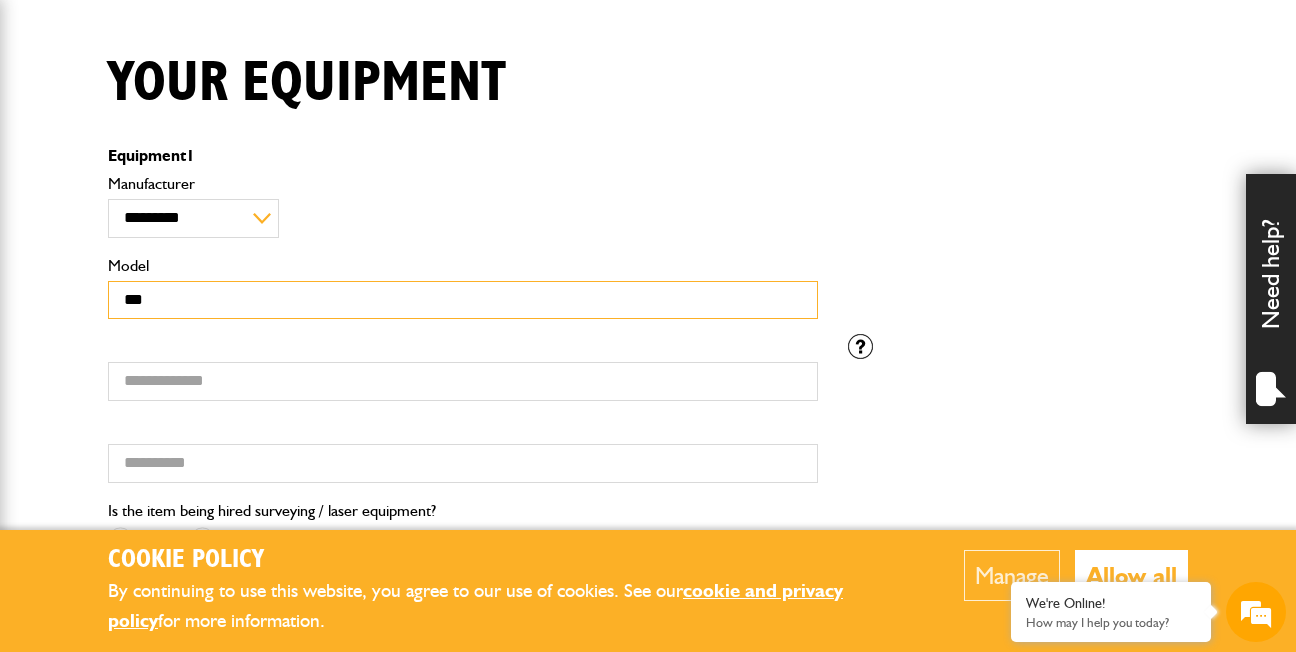 type on "***" 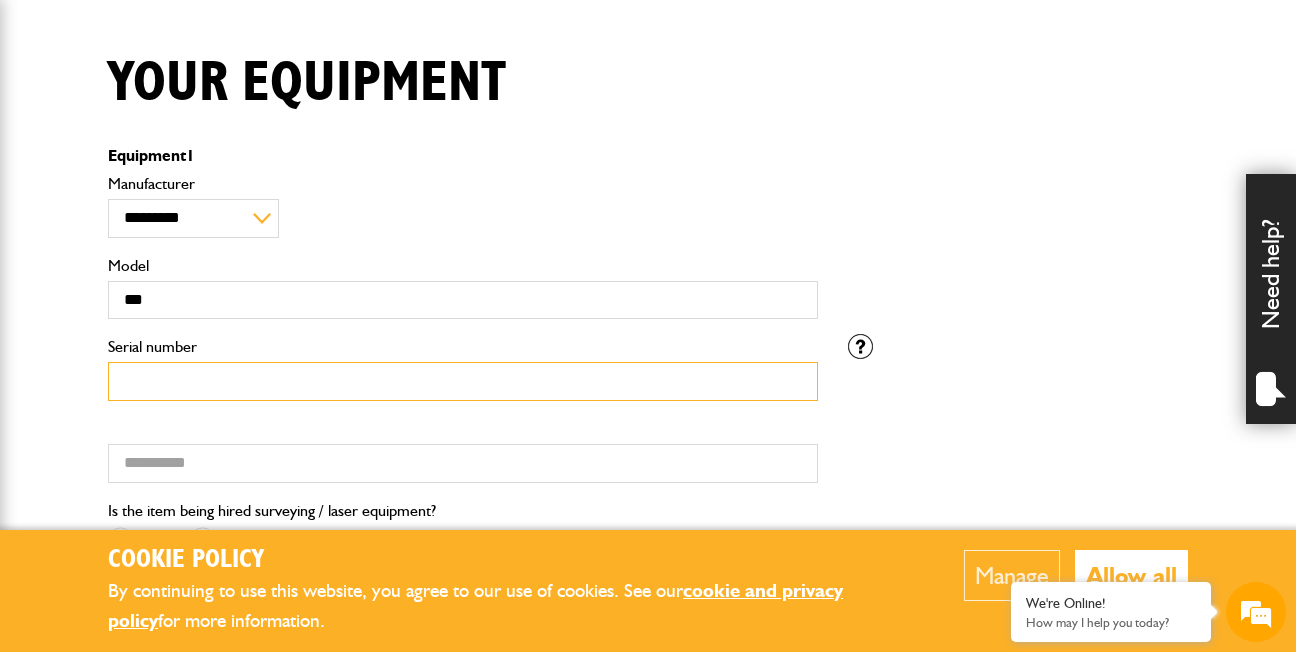 click on "Serial number" at bounding box center [463, 381] 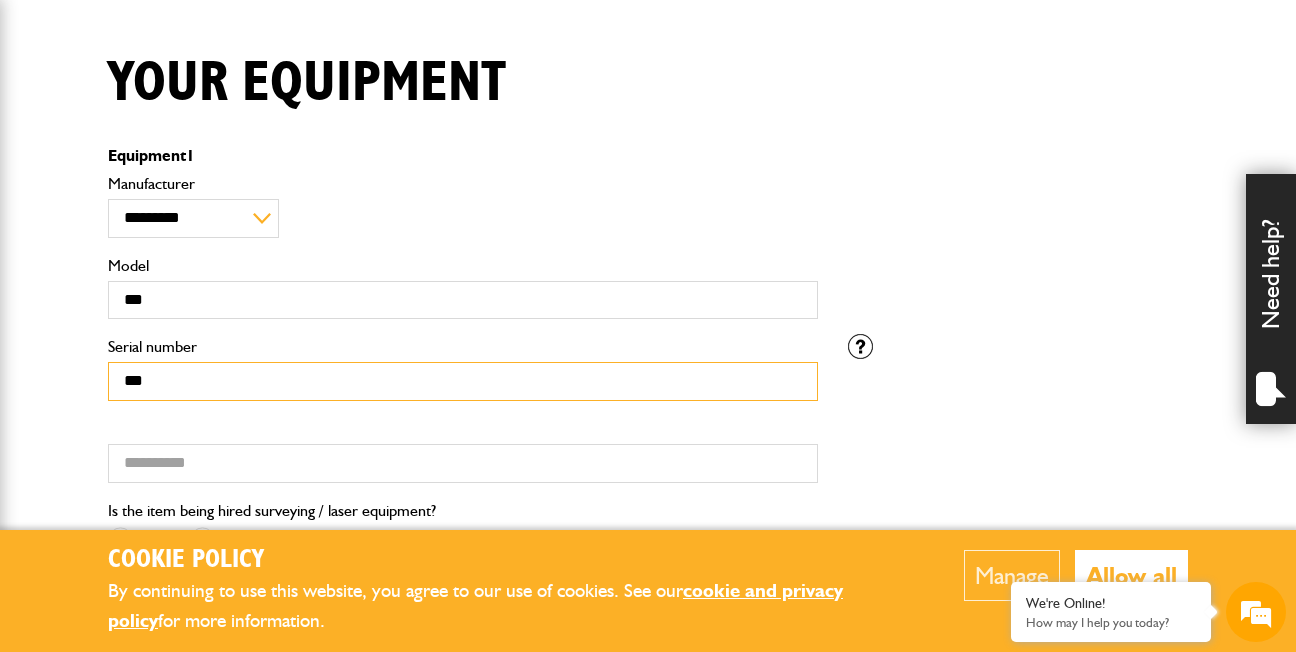 type on "***" 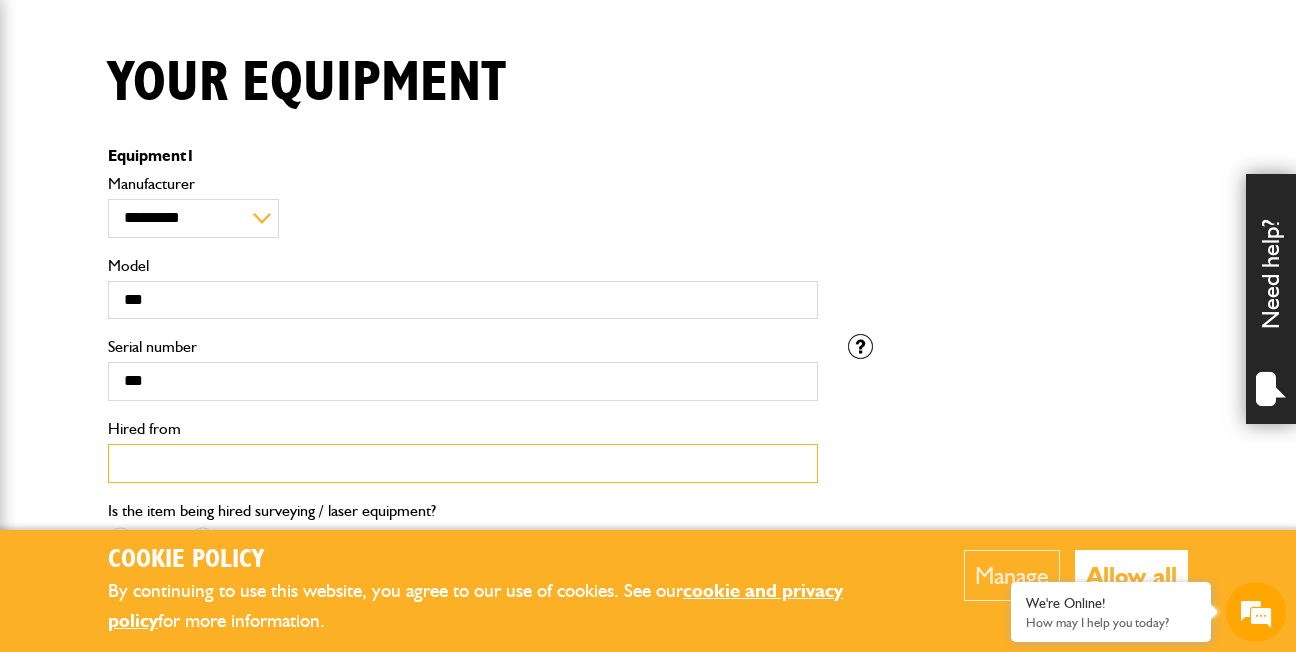click on "Hired from" at bounding box center (463, 463) 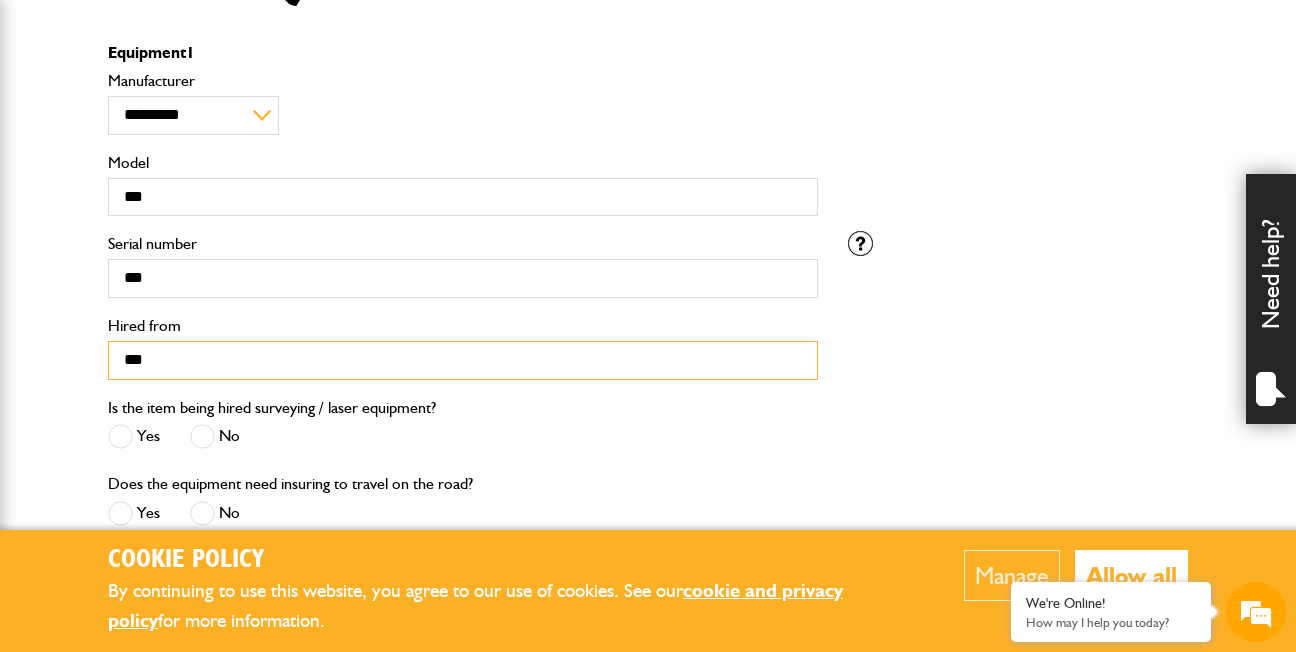 scroll, scrollTop: 569, scrollLeft: 0, axis: vertical 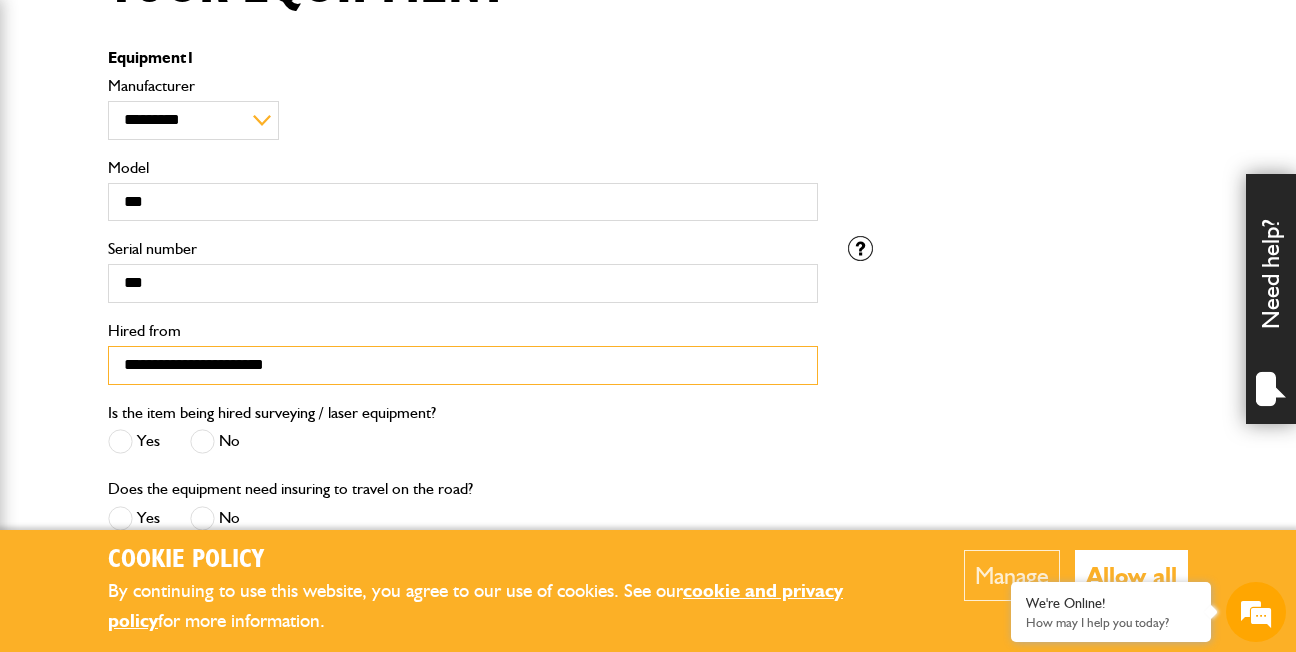 type on "**********" 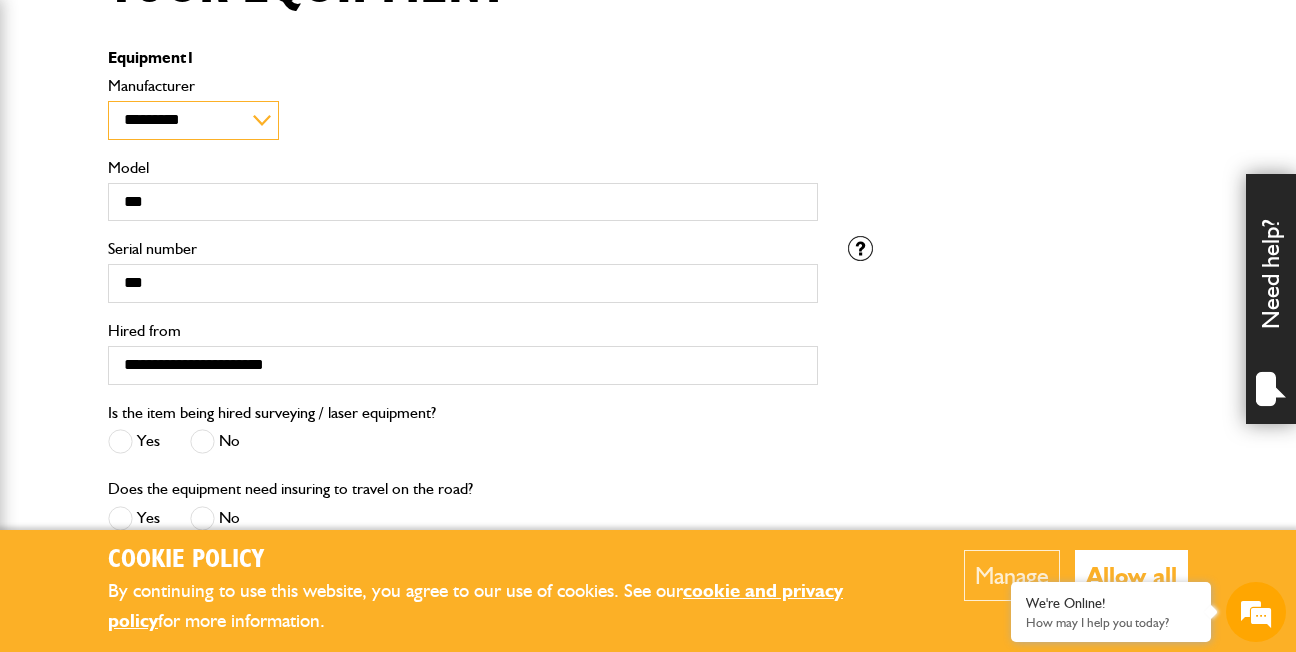 click on "**********" at bounding box center [193, 120] 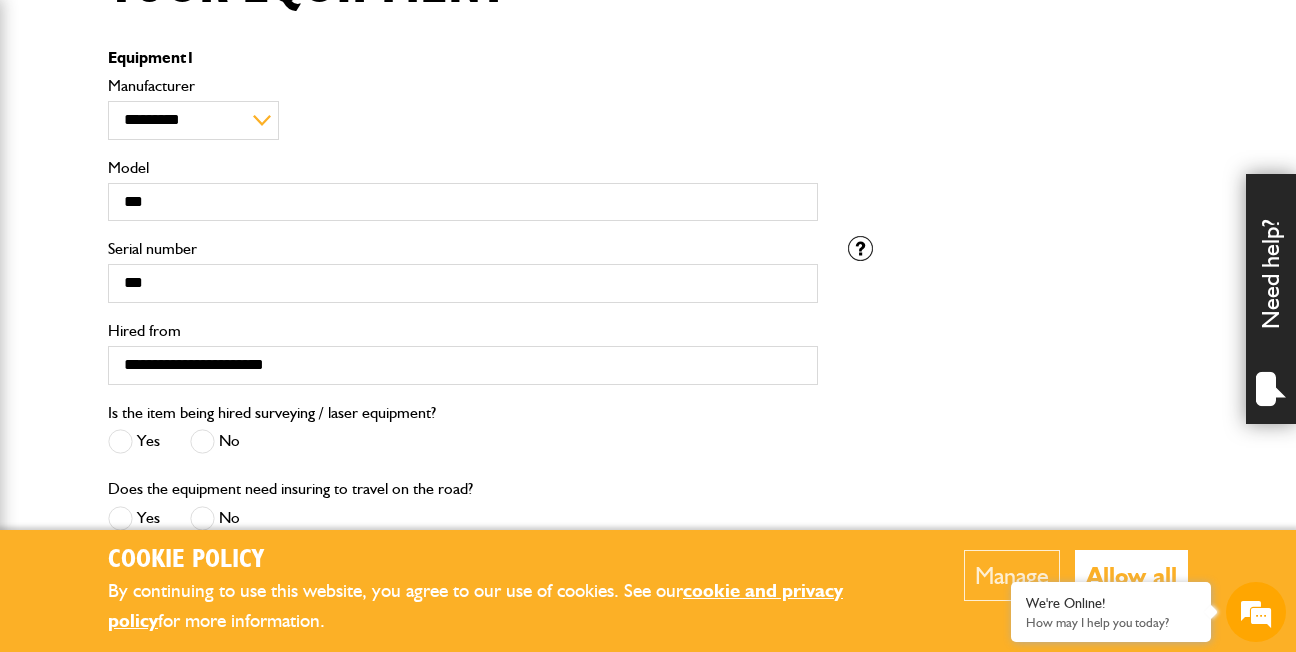 click on "Manufacturer" at bounding box center [463, 86] 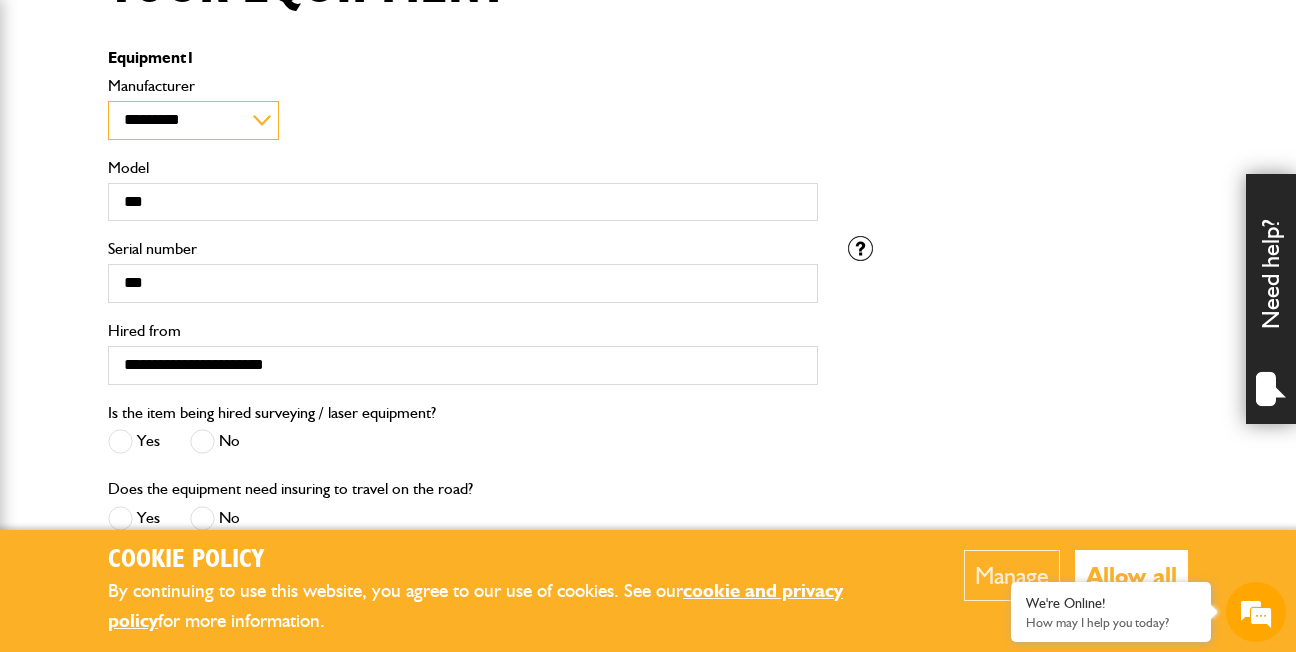 click on "**********" at bounding box center (193, 120) 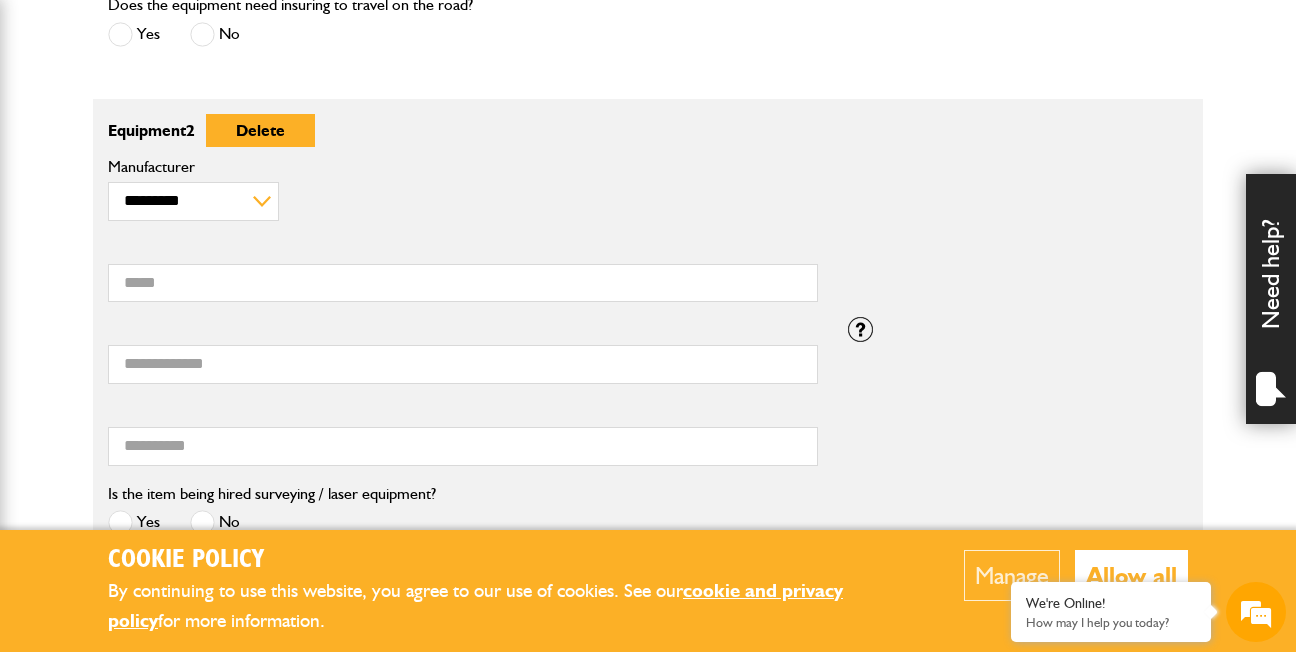 scroll, scrollTop: 1057, scrollLeft: 0, axis: vertical 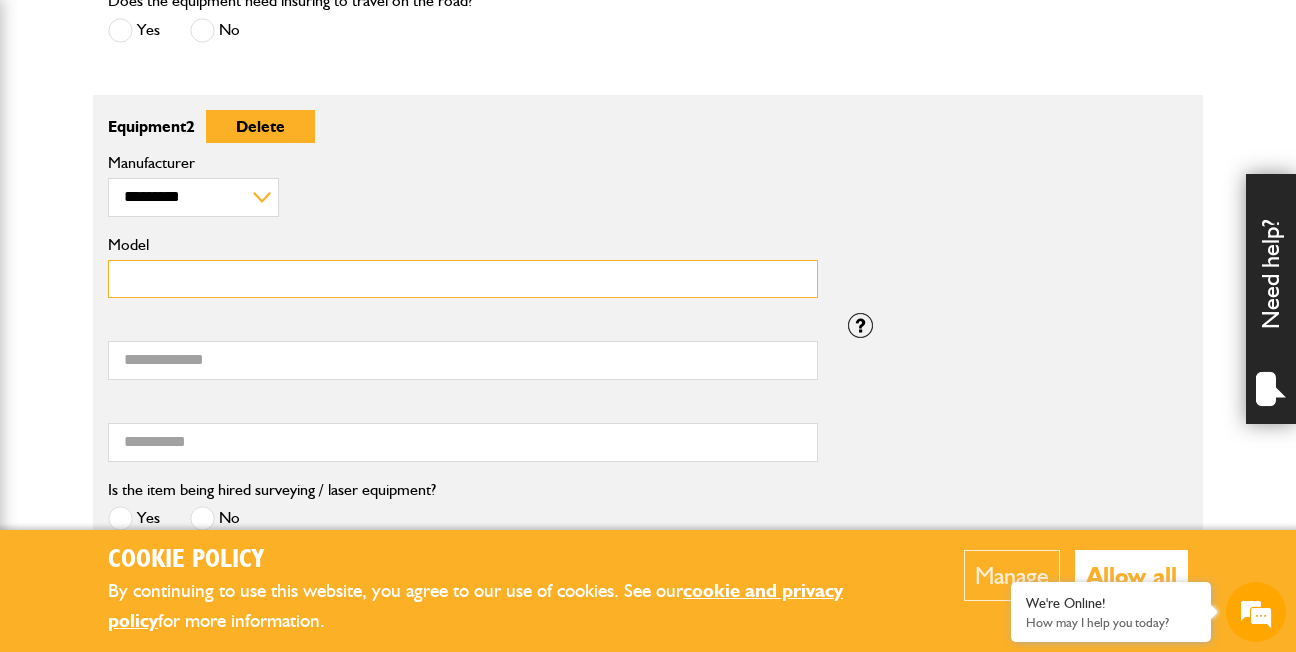 click on "Model" at bounding box center [463, 279] 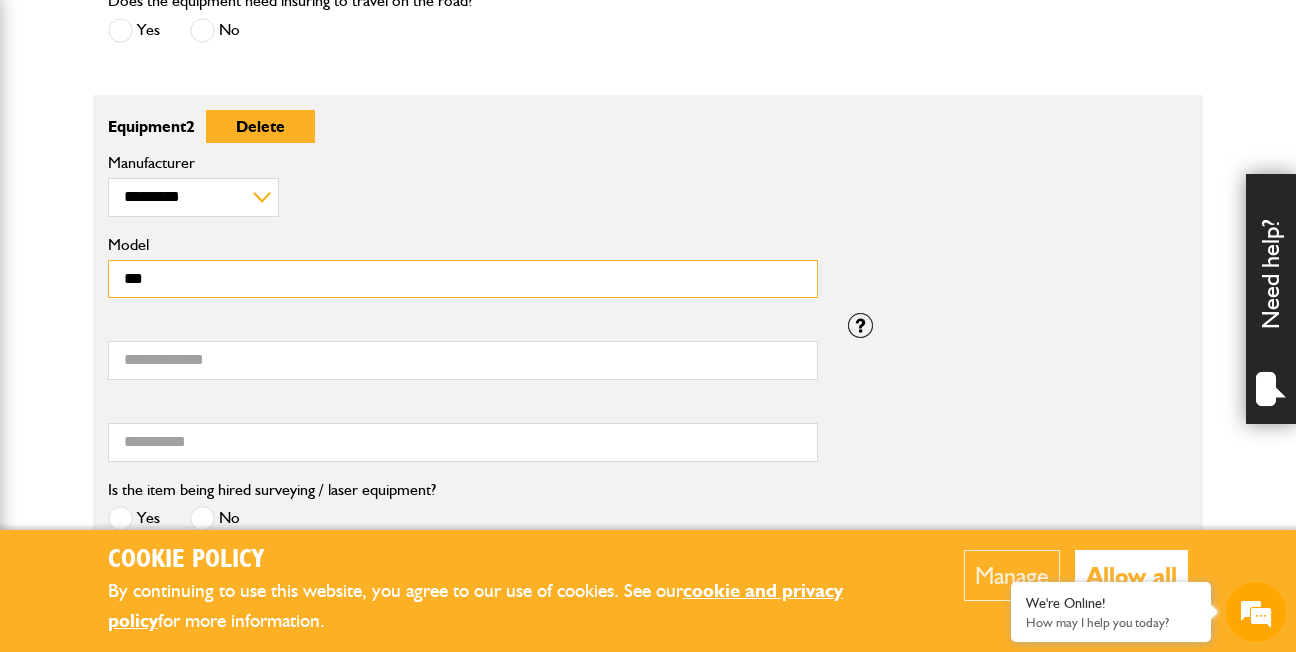 type on "***" 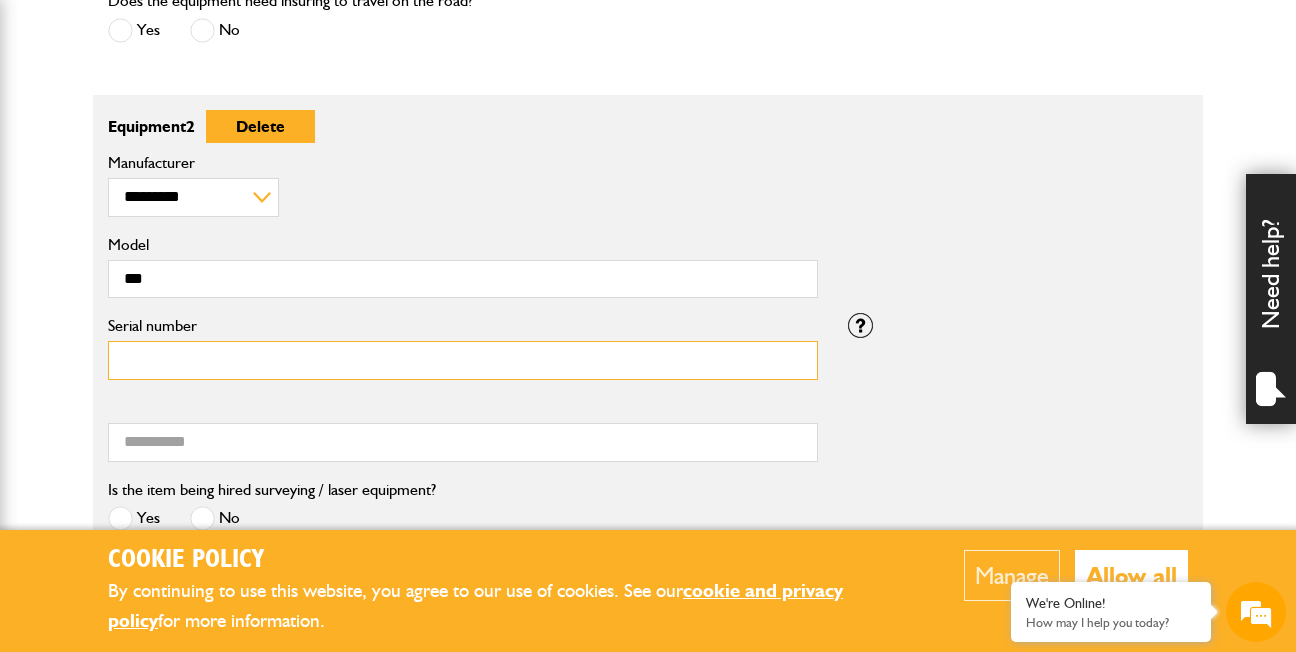 click on "Serial number" at bounding box center [463, 360] 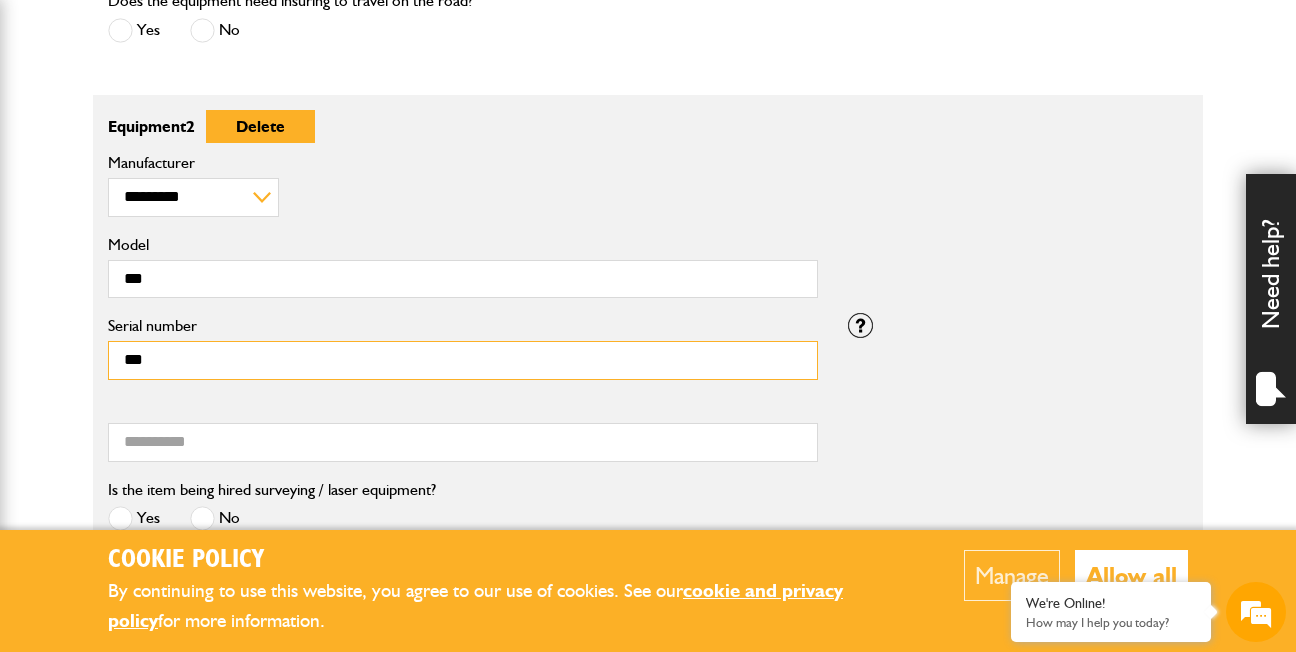 type on "***" 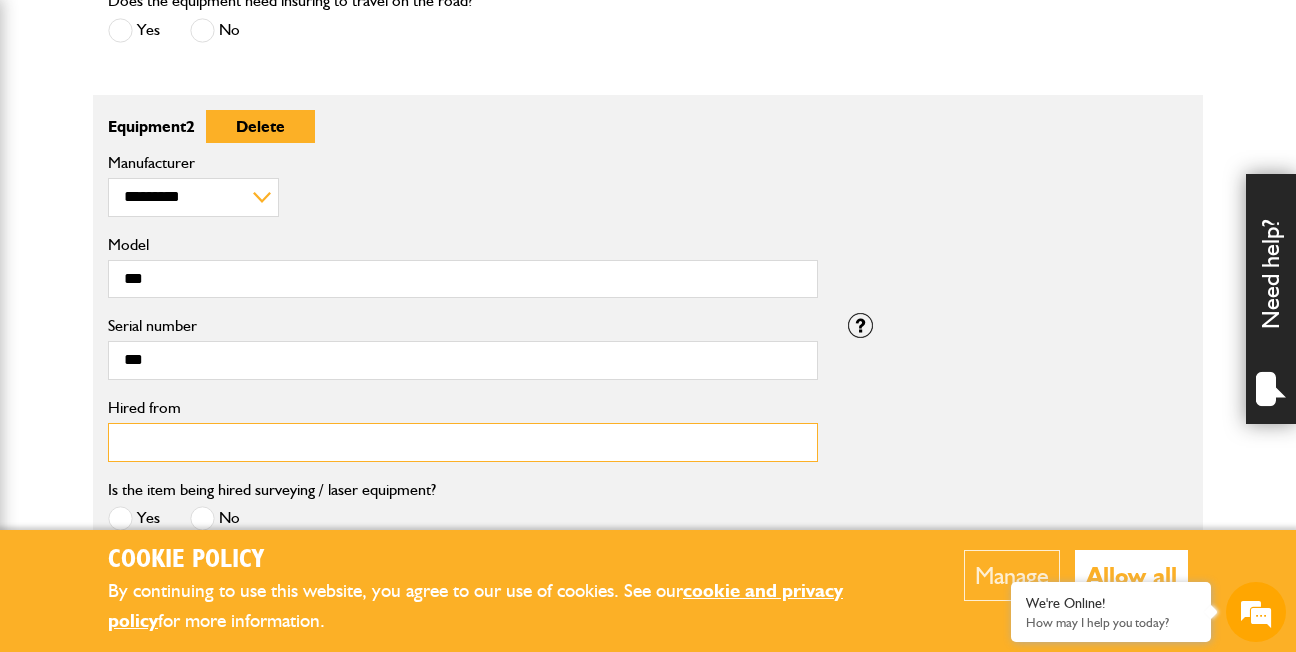 click on "Hired from" at bounding box center [463, 442] 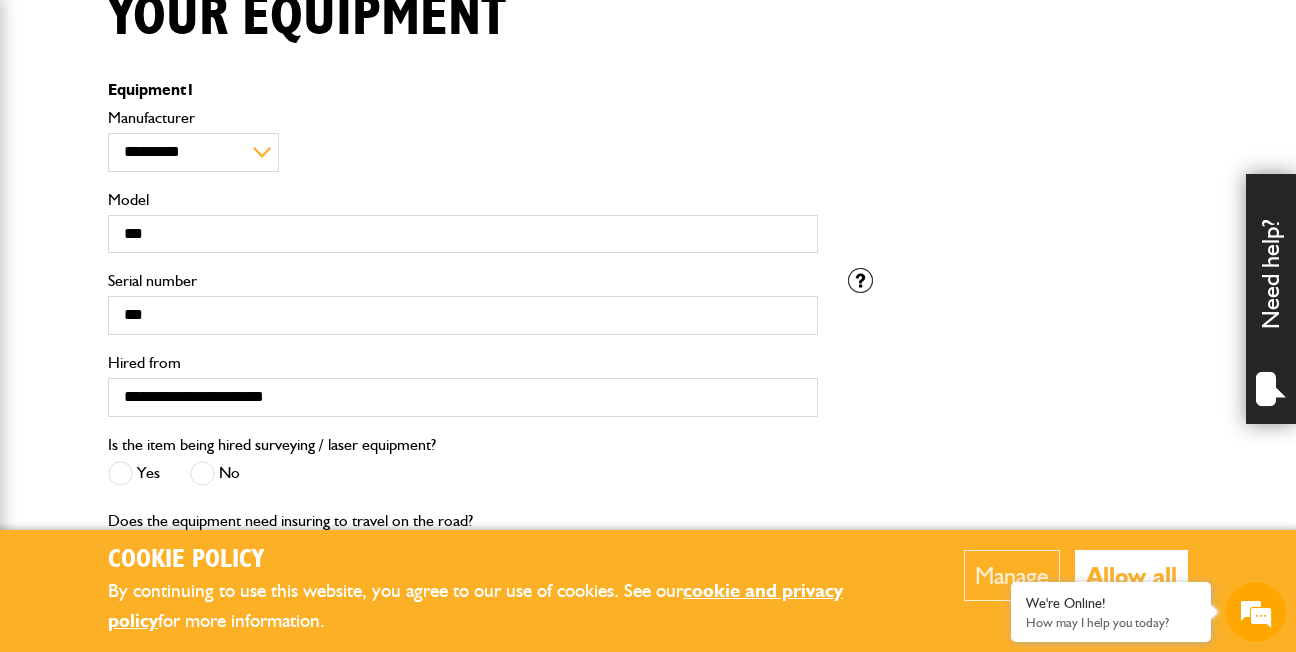 scroll, scrollTop: 533, scrollLeft: 0, axis: vertical 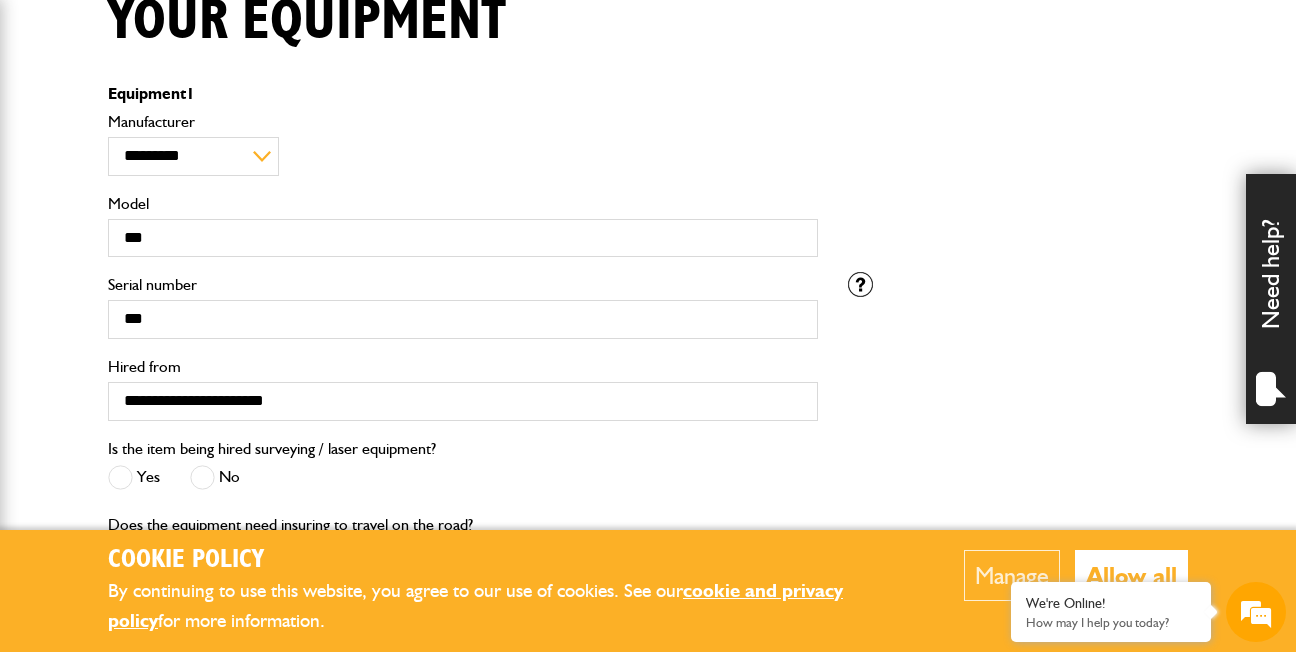 type on "***" 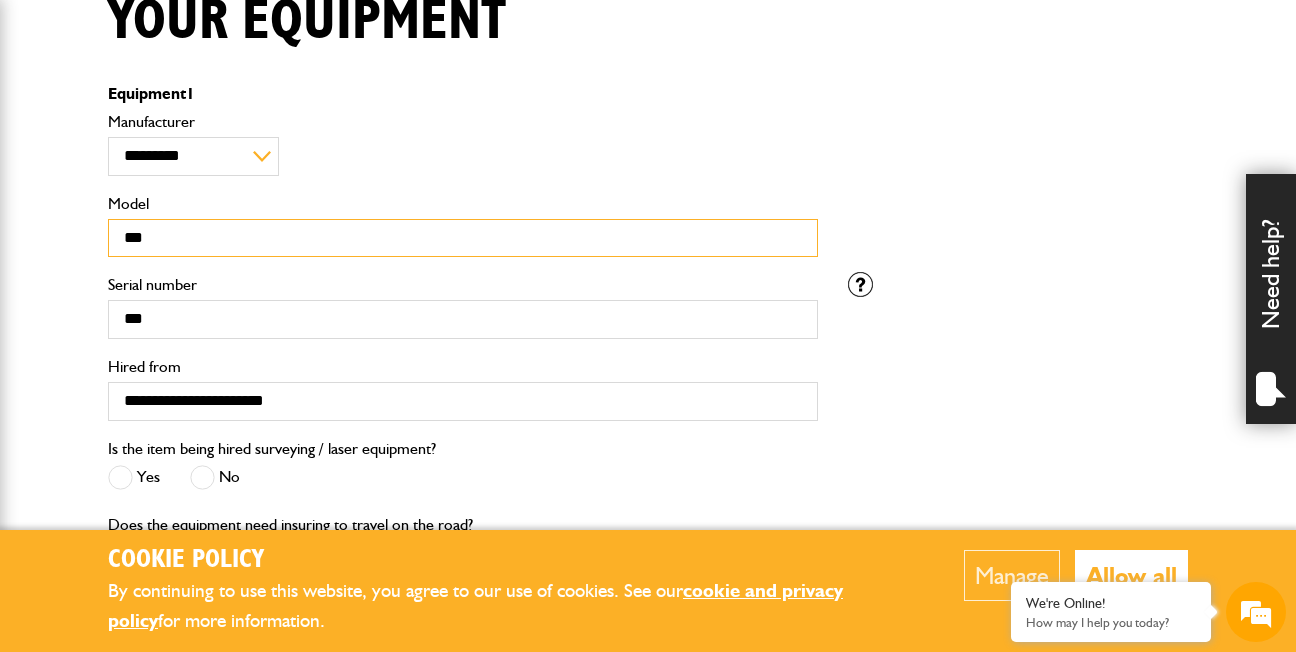 click on "***" at bounding box center (463, 238) 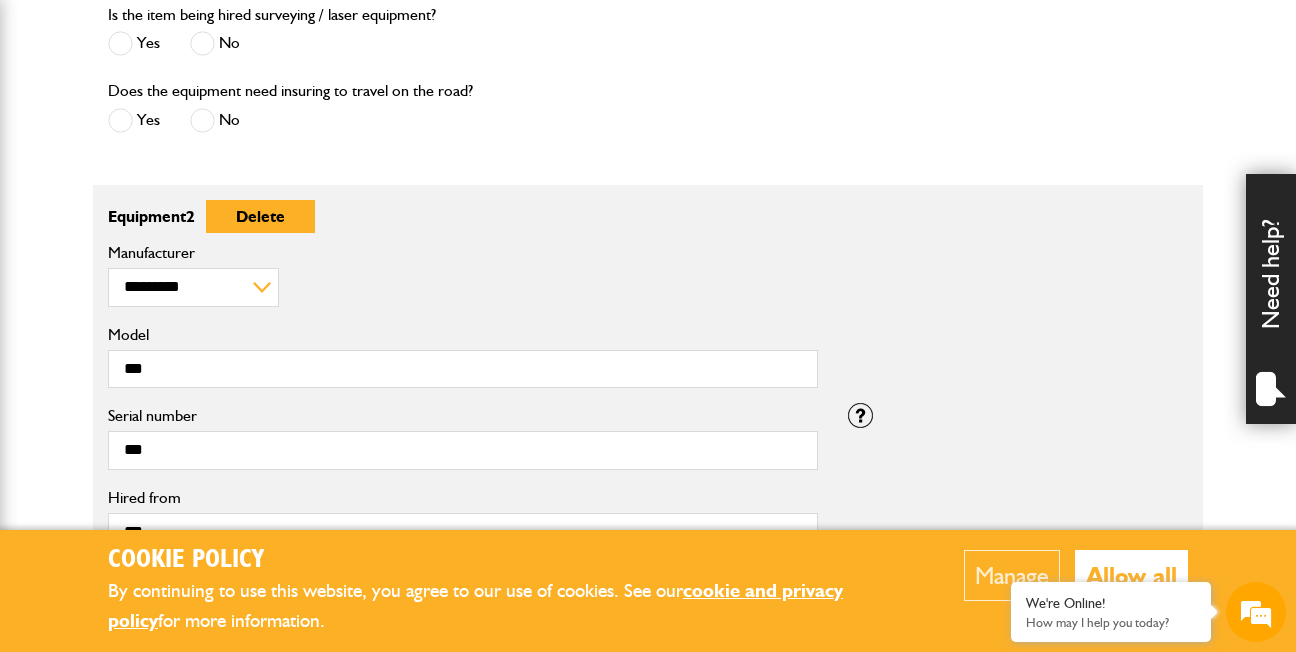 scroll, scrollTop: 1004, scrollLeft: 0, axis: vertical 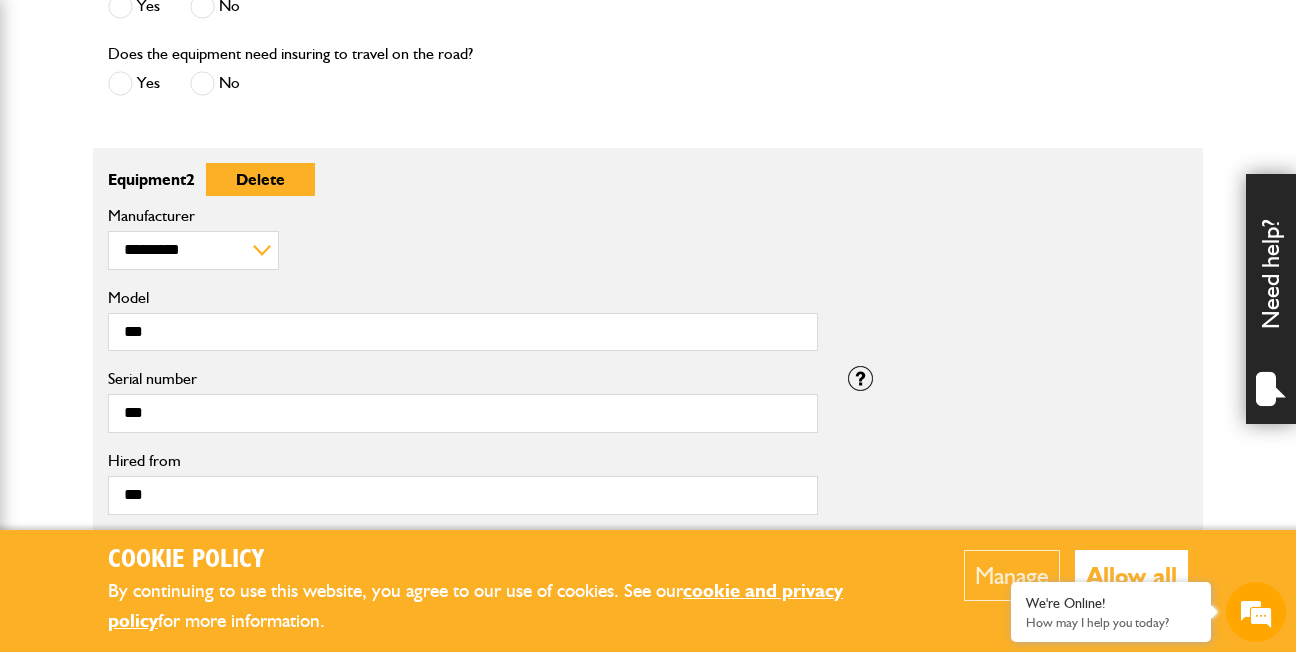 type on "**********" 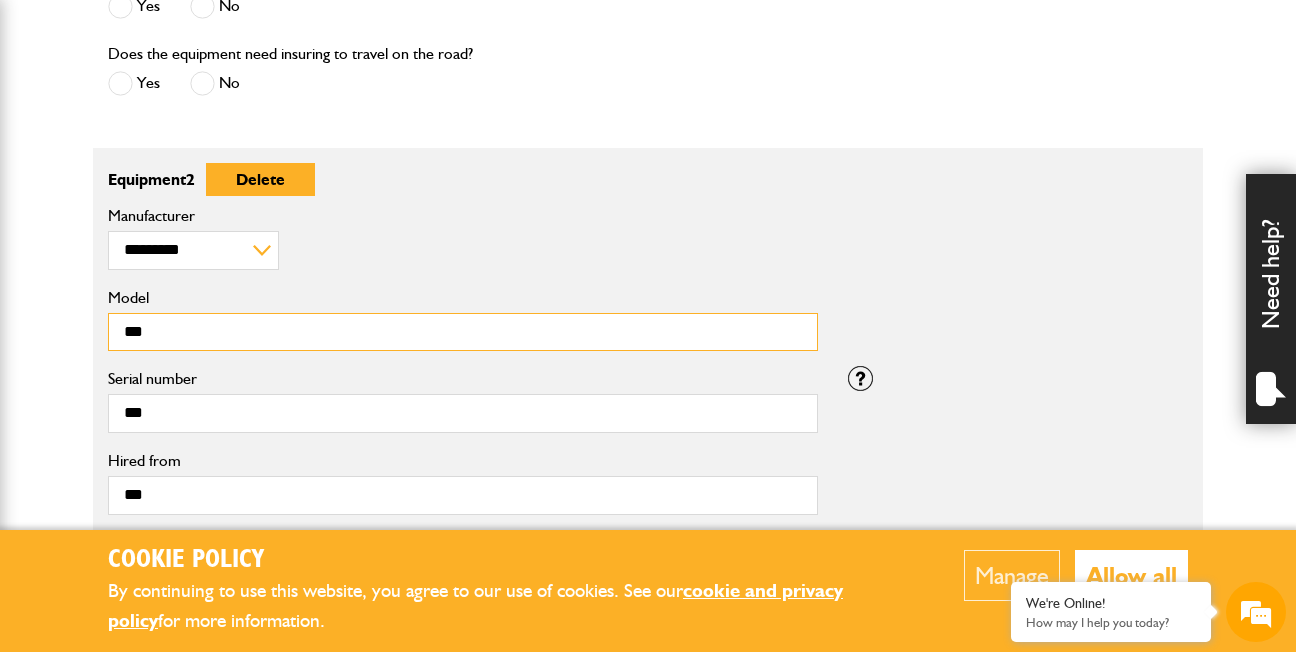 click on "***" at bounding box center (463, 332) 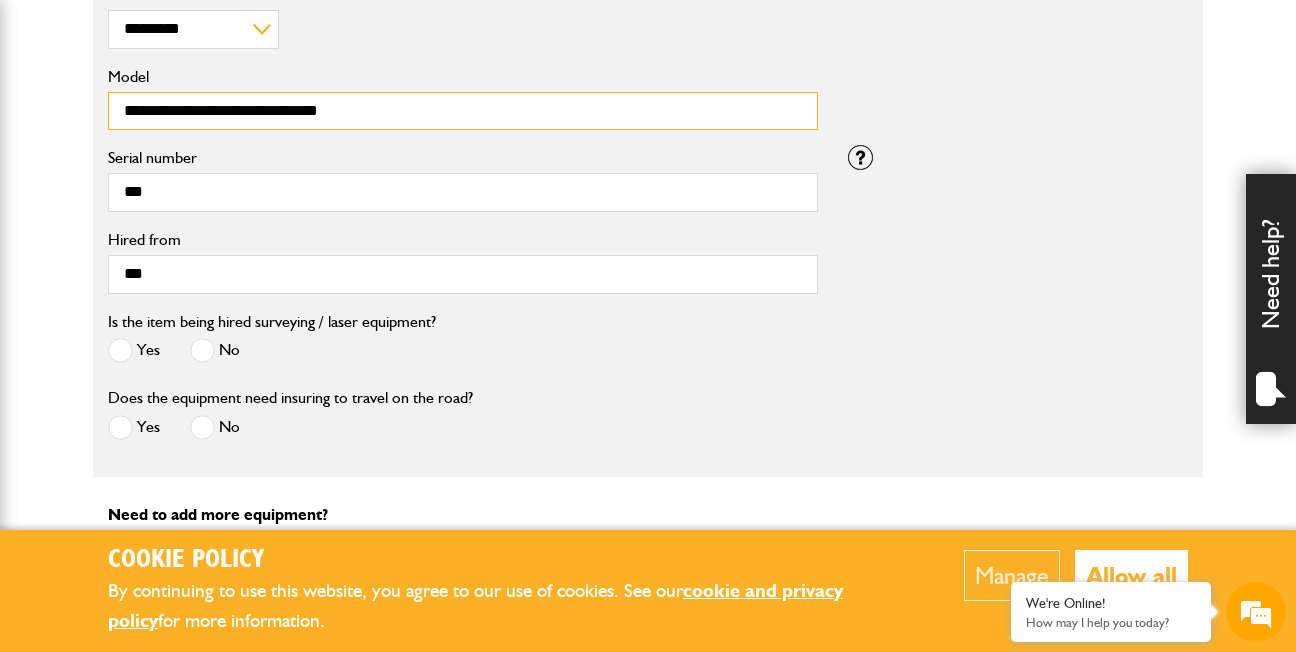 scroll, scrollTop: 1229, scrollLeft: 0, axis: vertical 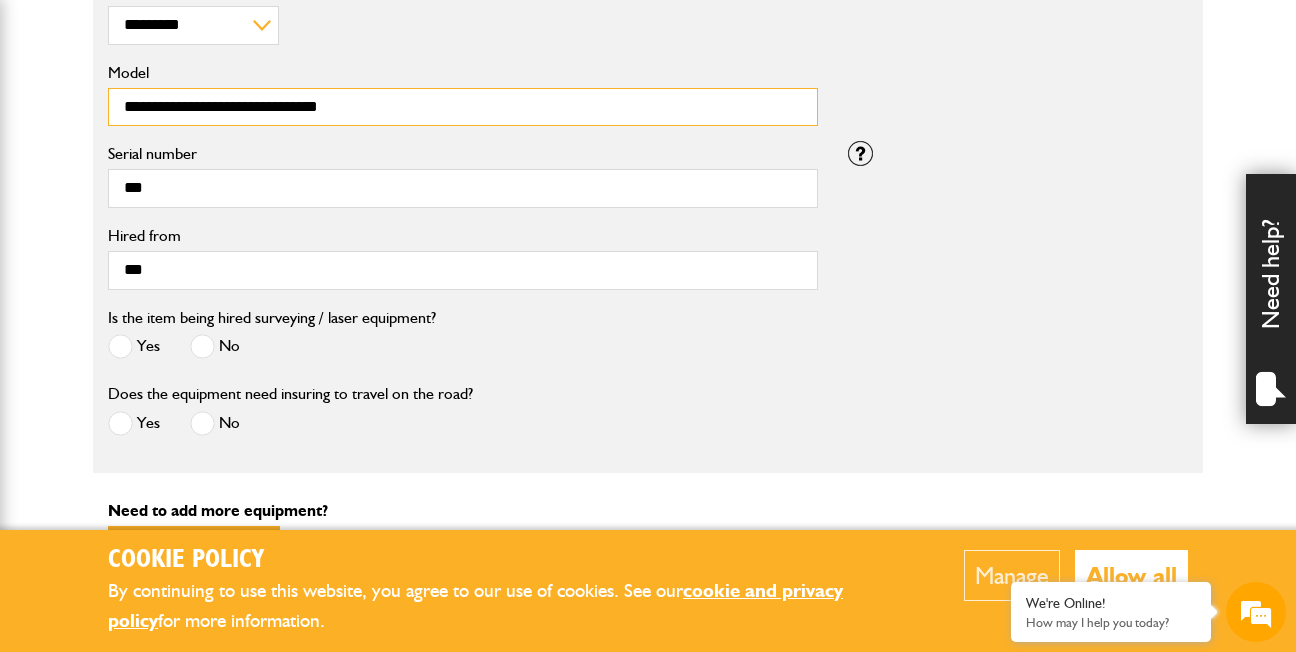 type on "**********" 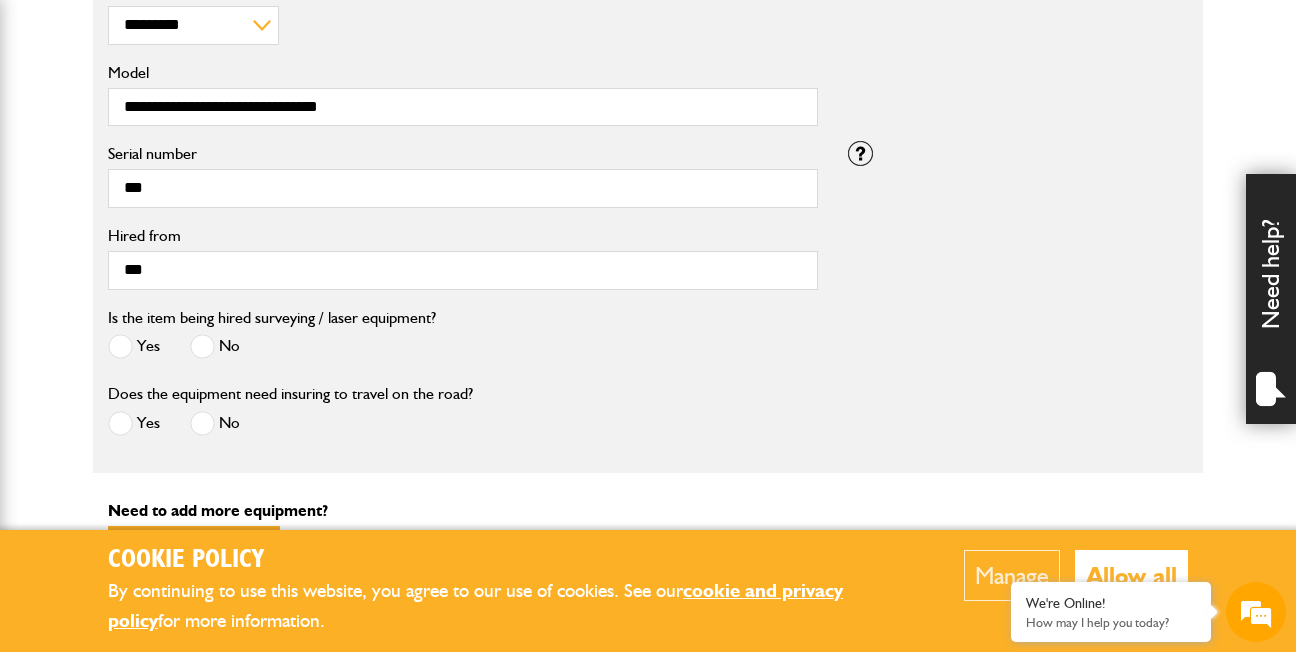 click at bounding box center (202, 346) 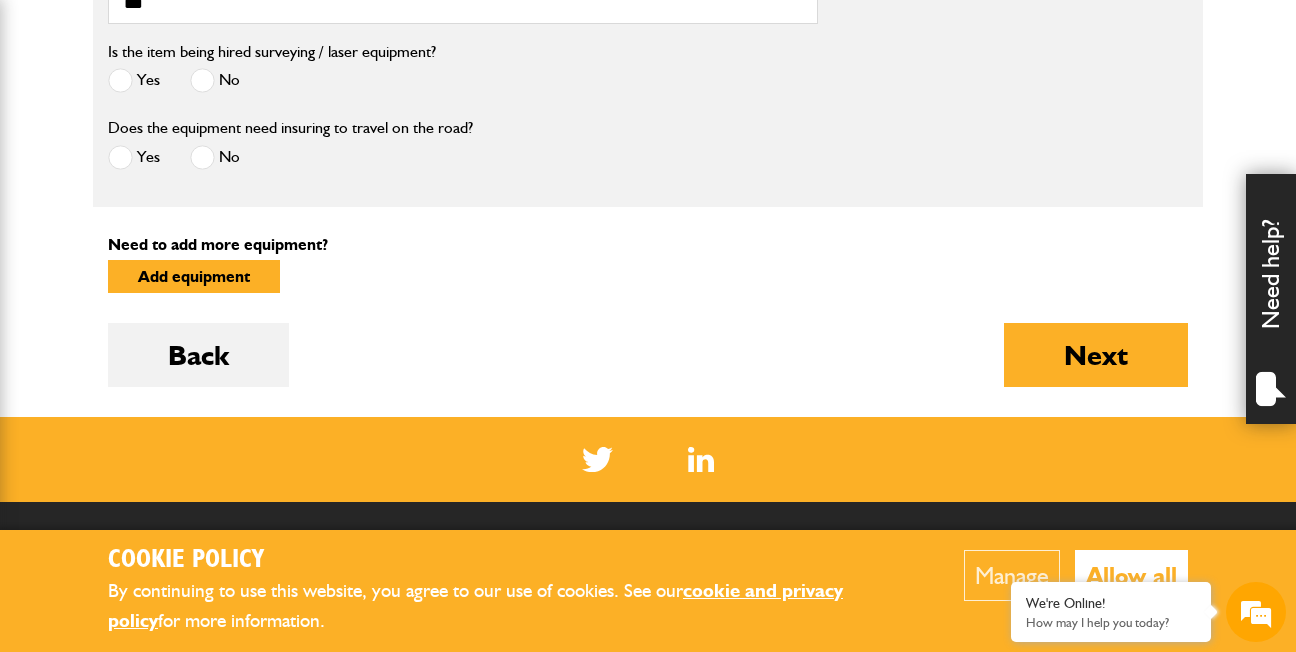 scroll, scrollTop: 1507, scrollLeft: 0, axis: vertical 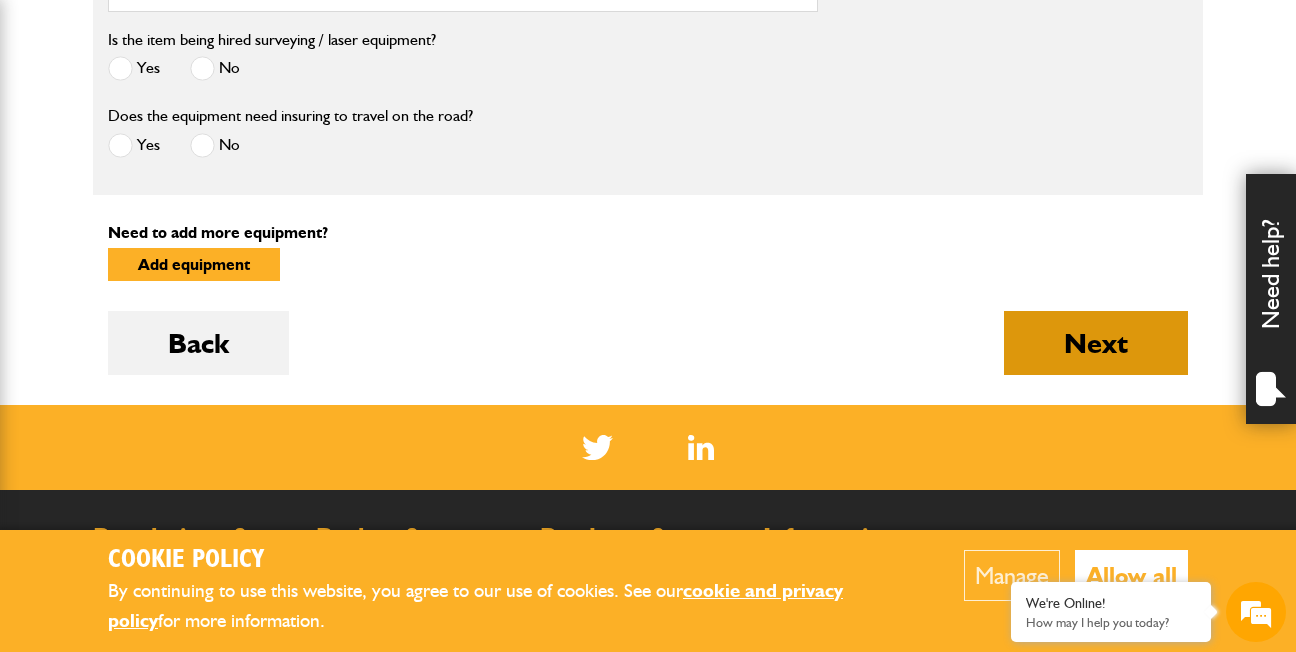 click on "Next" at bounding box center [1096, 343] 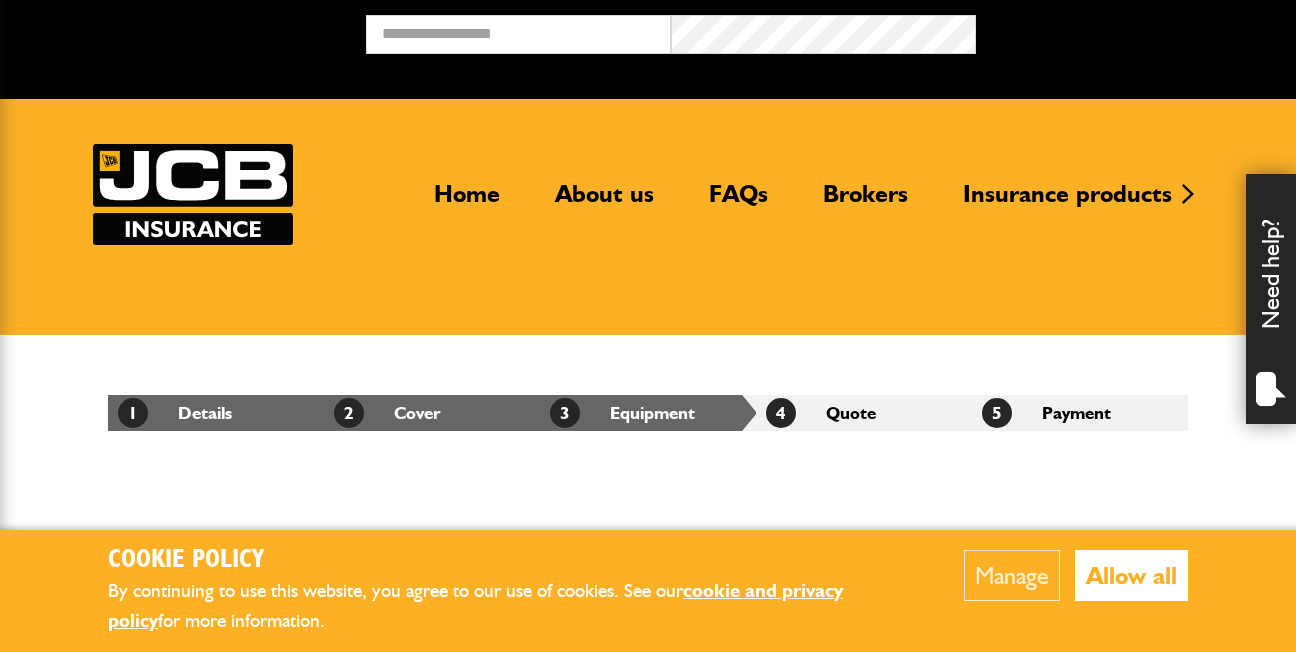 scroll, scrollTop: 0, scrollLeft: 0, axis: both 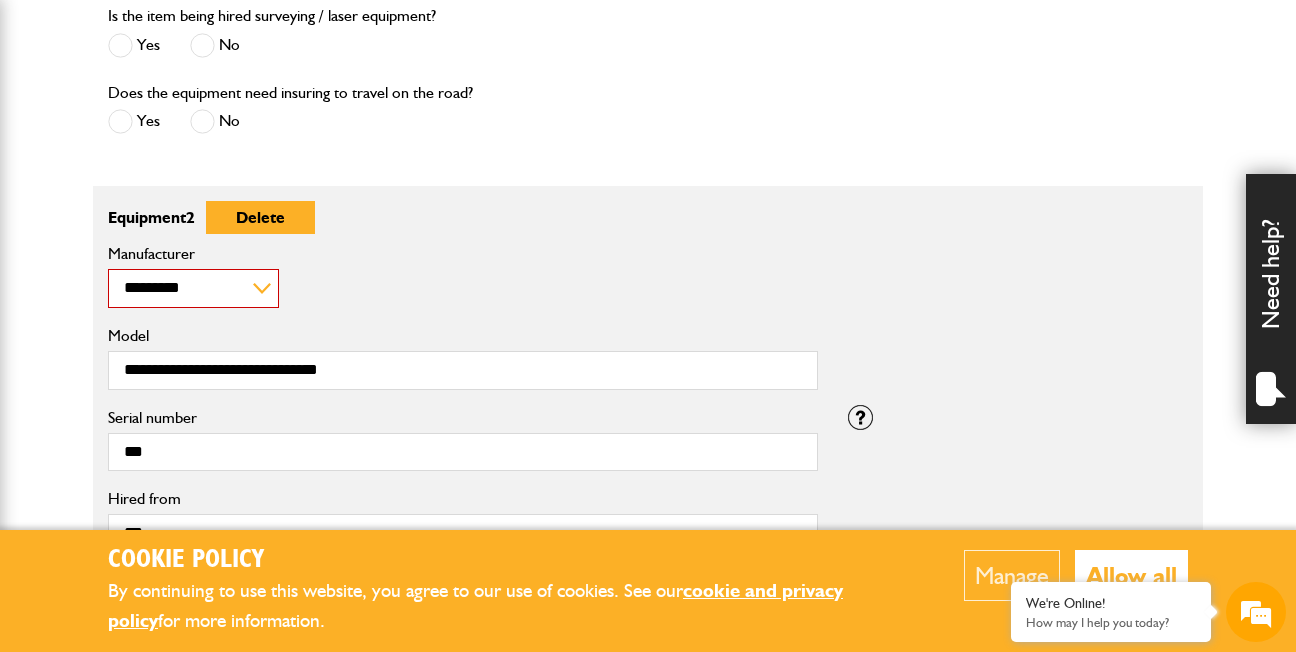 click on "**********" at bounding box center (193, 288) 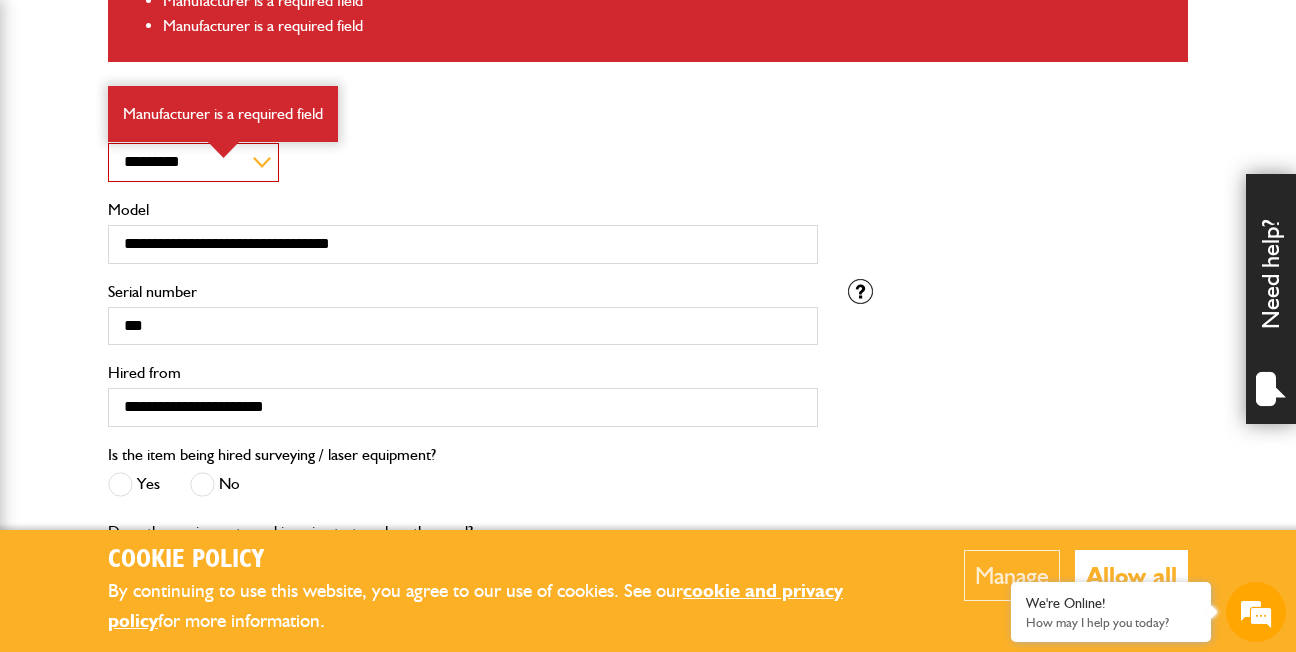 scroll, scrollTop: 650, scrollLeft: 0, axis: vertical 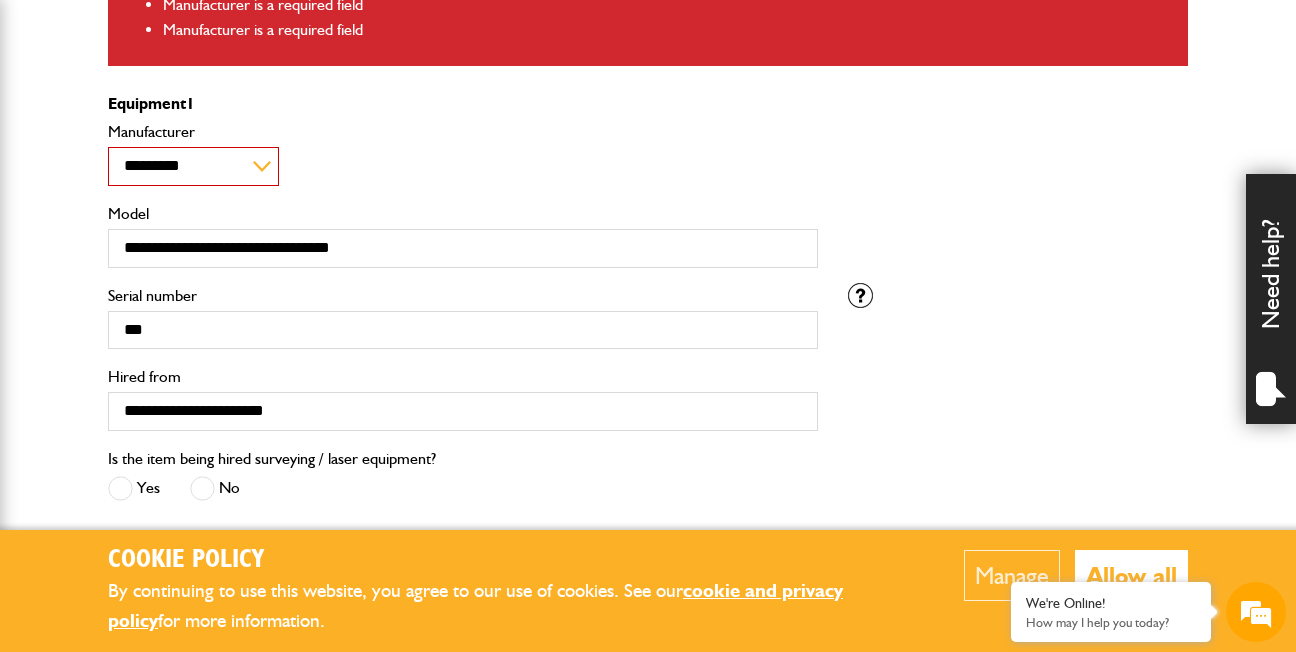 click on "**********" at bounding box center (193, 166) 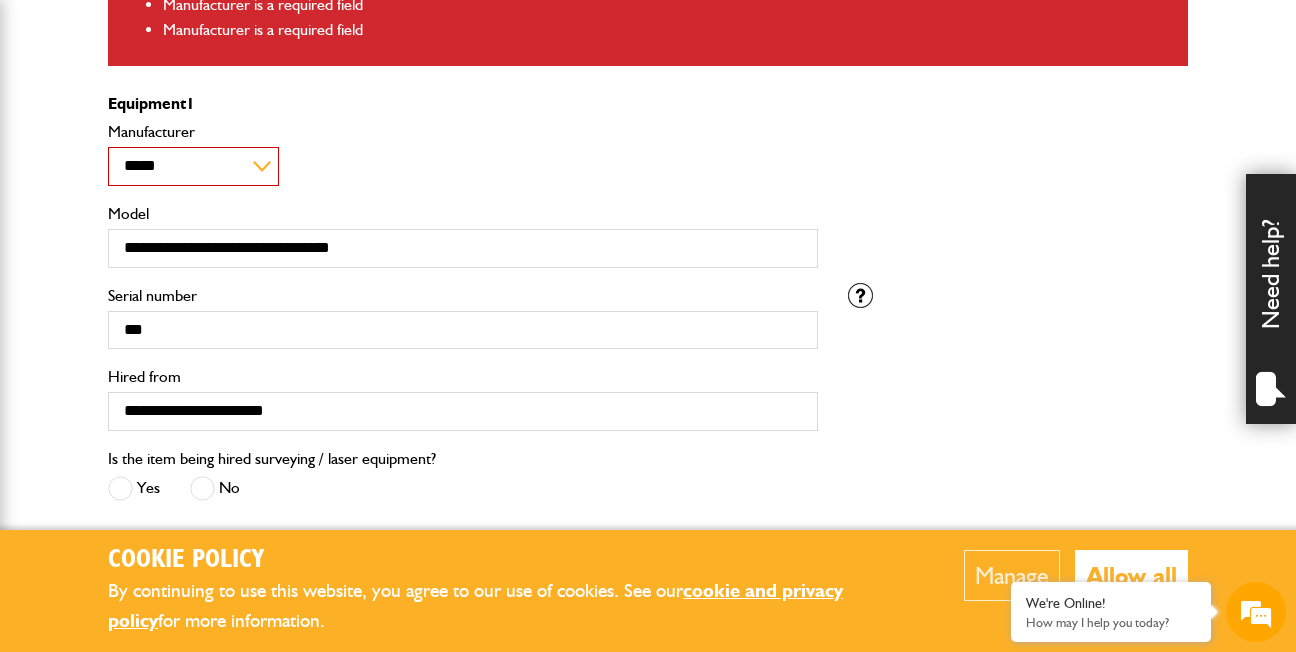 click on "**********" at bounding box center (193, 166) 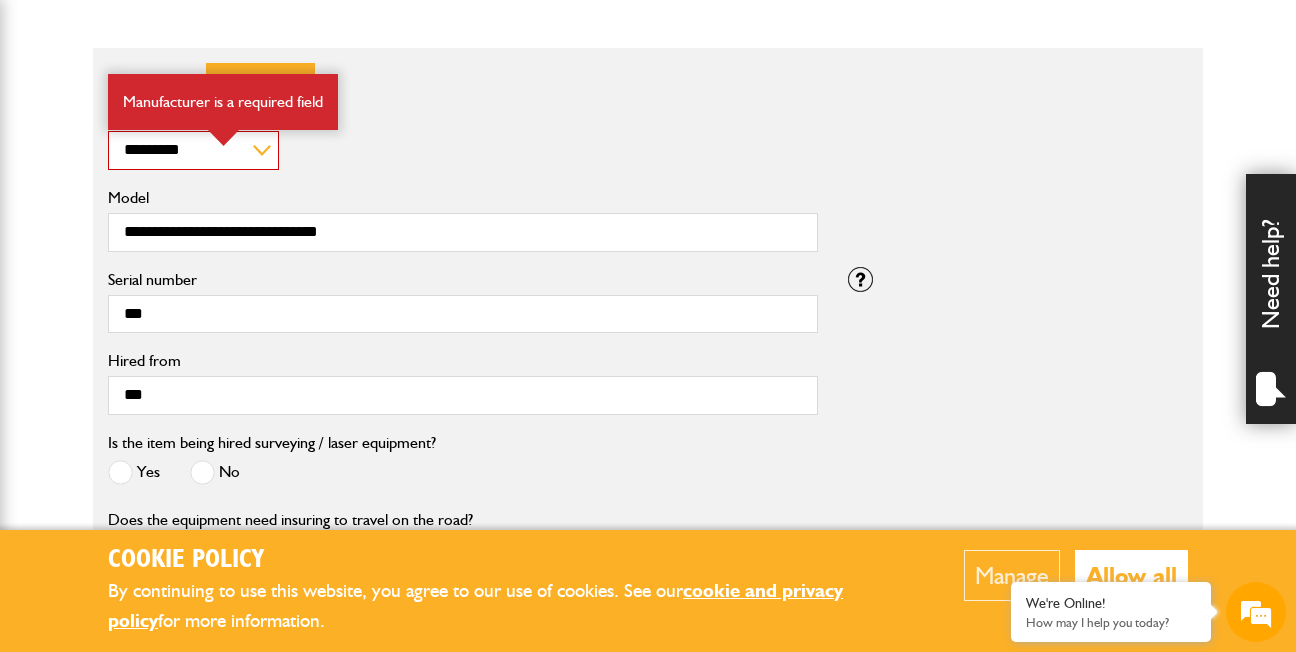 scroll, scrollTop: 1235, scrollLeft: 0, axis: vertical 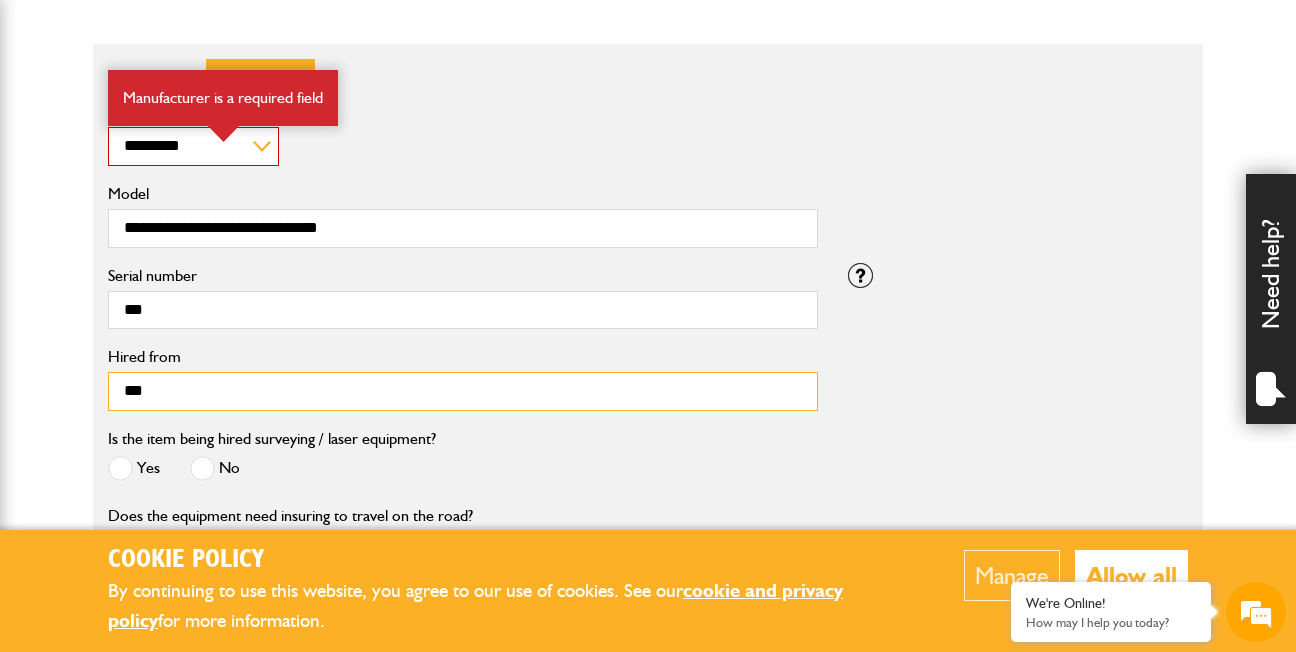 drag, startPoint x: 155, startPoint y: 398, endPoint x: 114, endPoint y: 397, distance: 41.01219 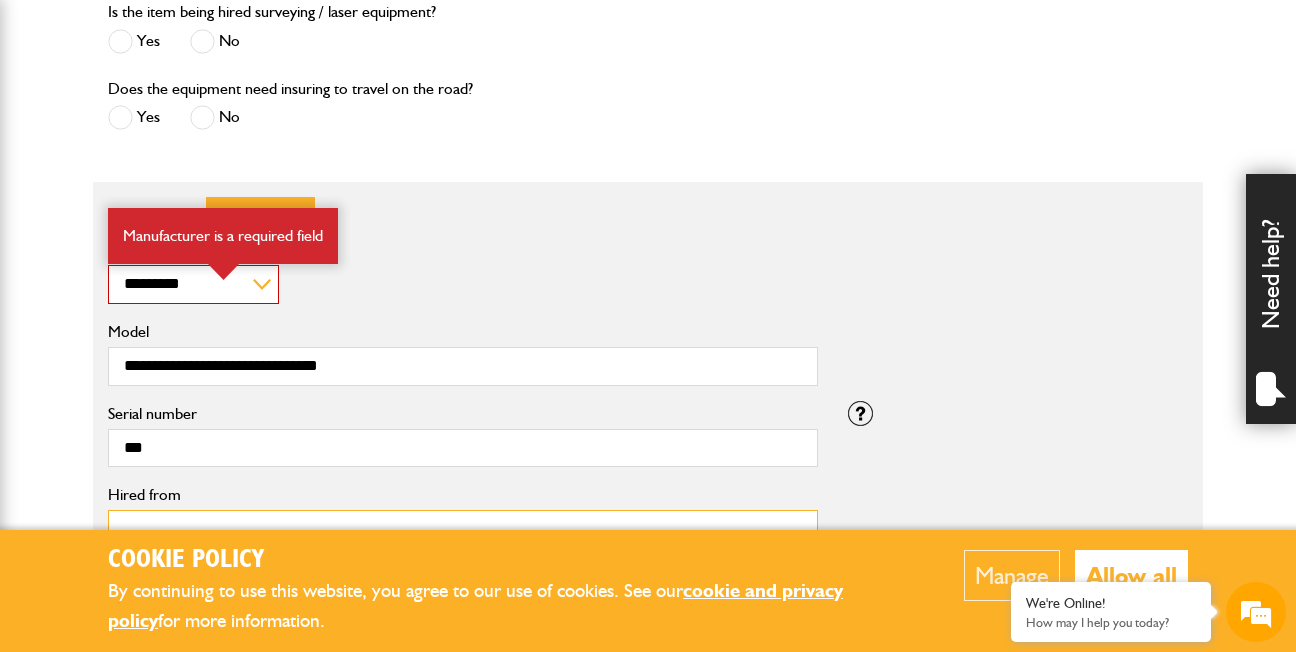 scroll, scrollTop: 930, scrollLeft: 0, axis: vertical 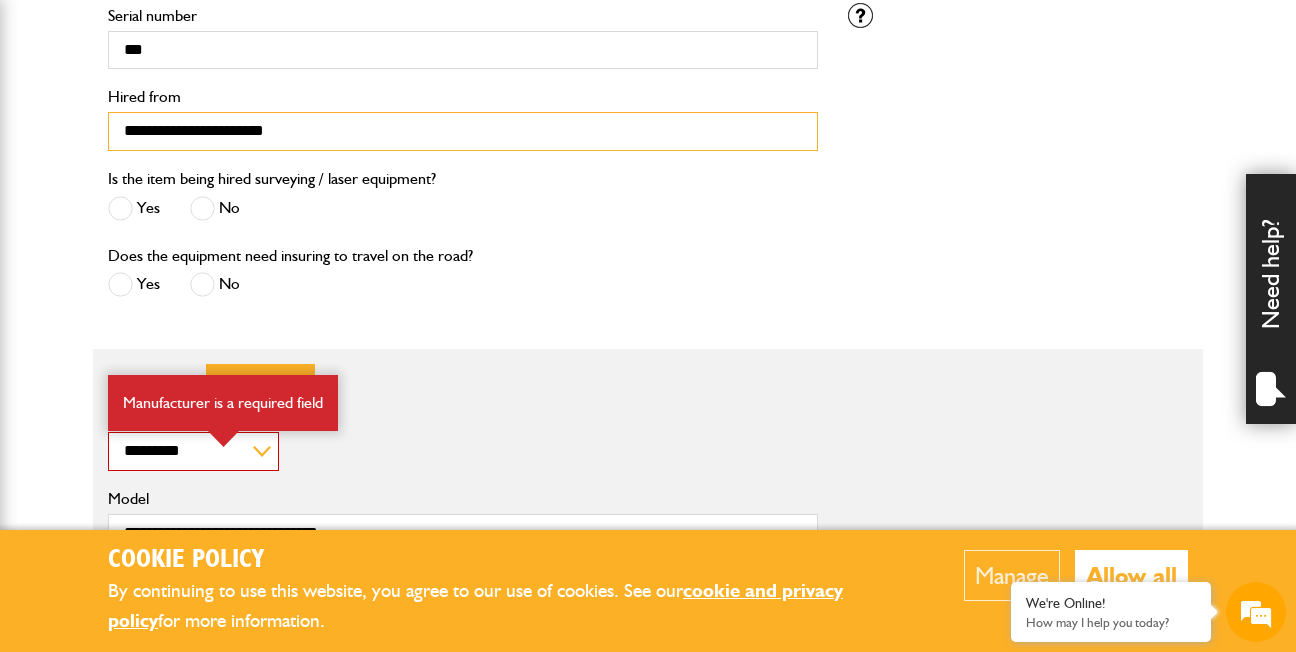 drag, startPoint x: 286, startPoint y: 133, endPoint x: 119, endPoint y: 137, distance: 167.0479 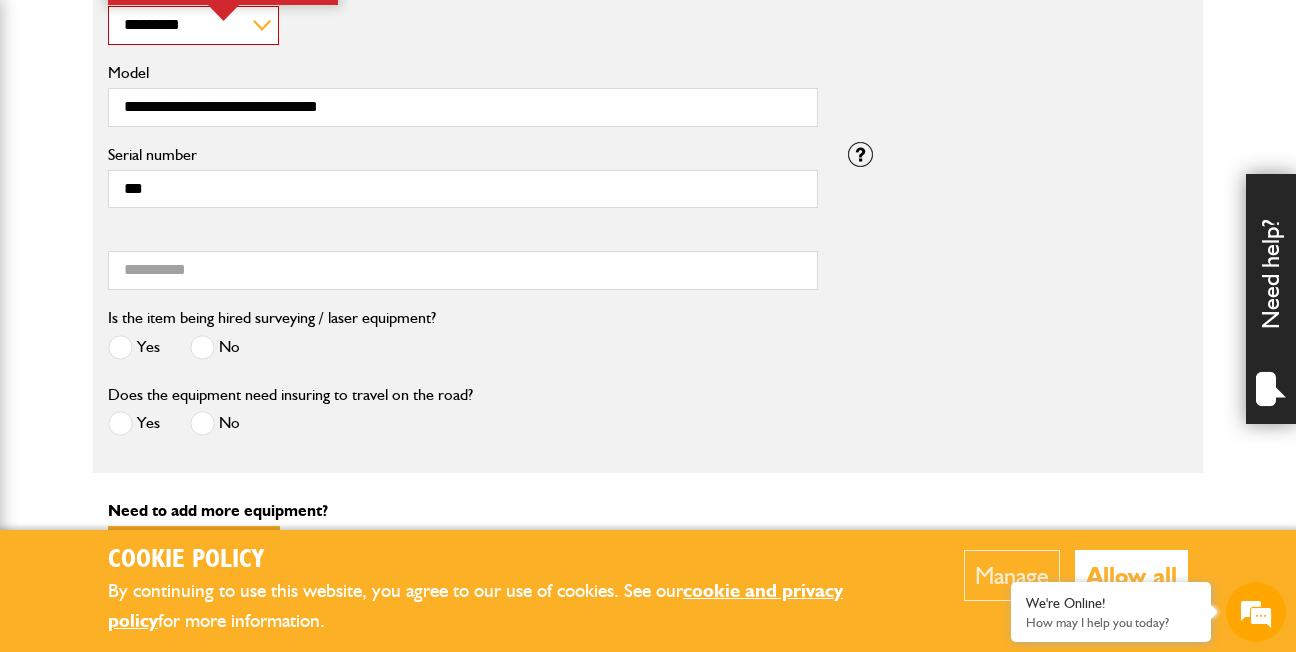scroll, scrollTop: 1364, scrollLeft: 0, axis: vertical 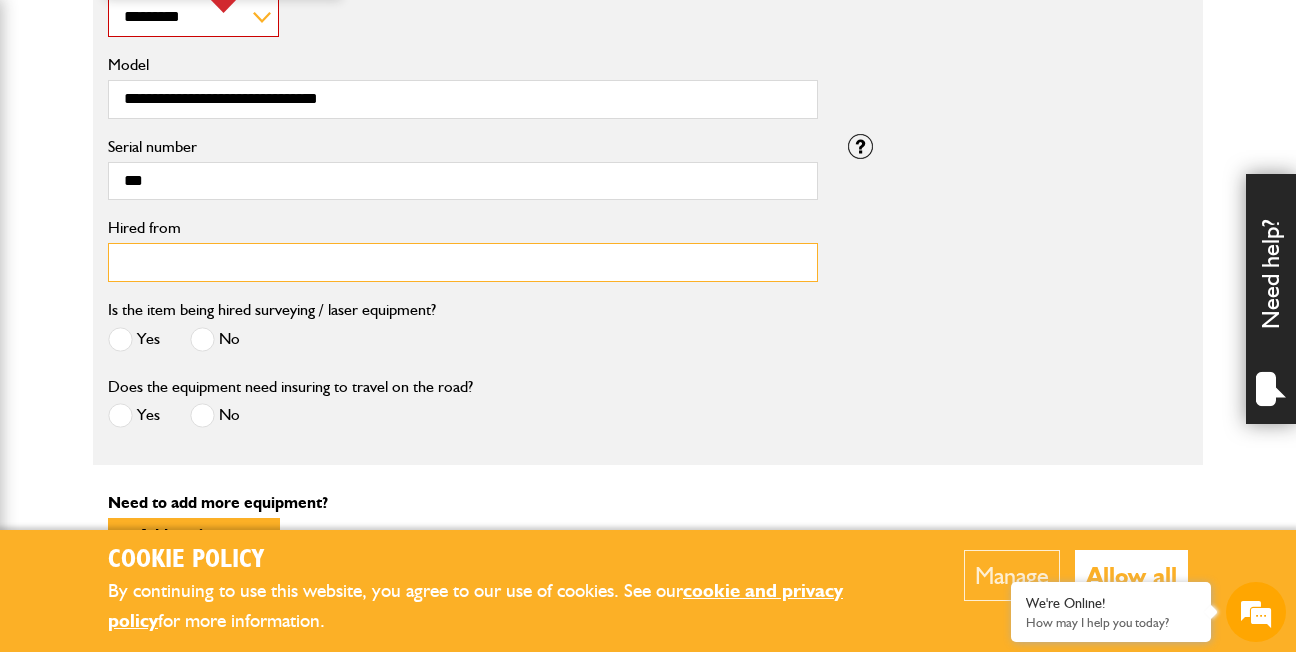 click on "Hired from" at bounding box center (463, 262) 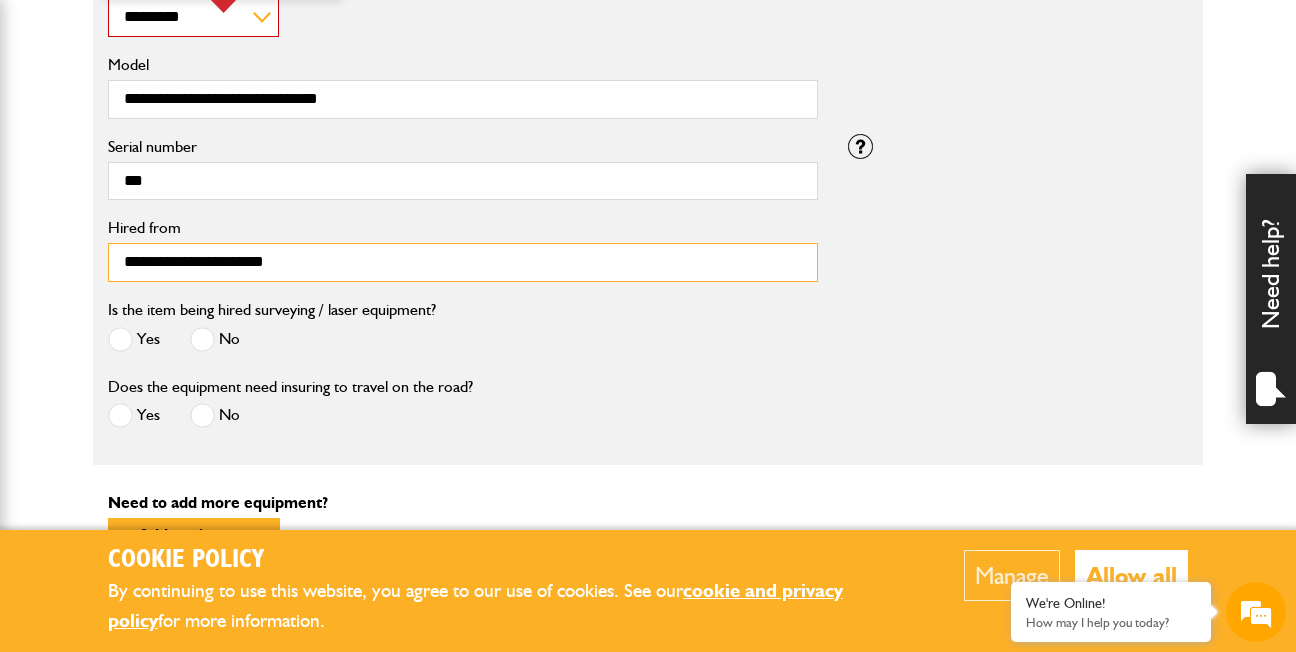 type on "**********" 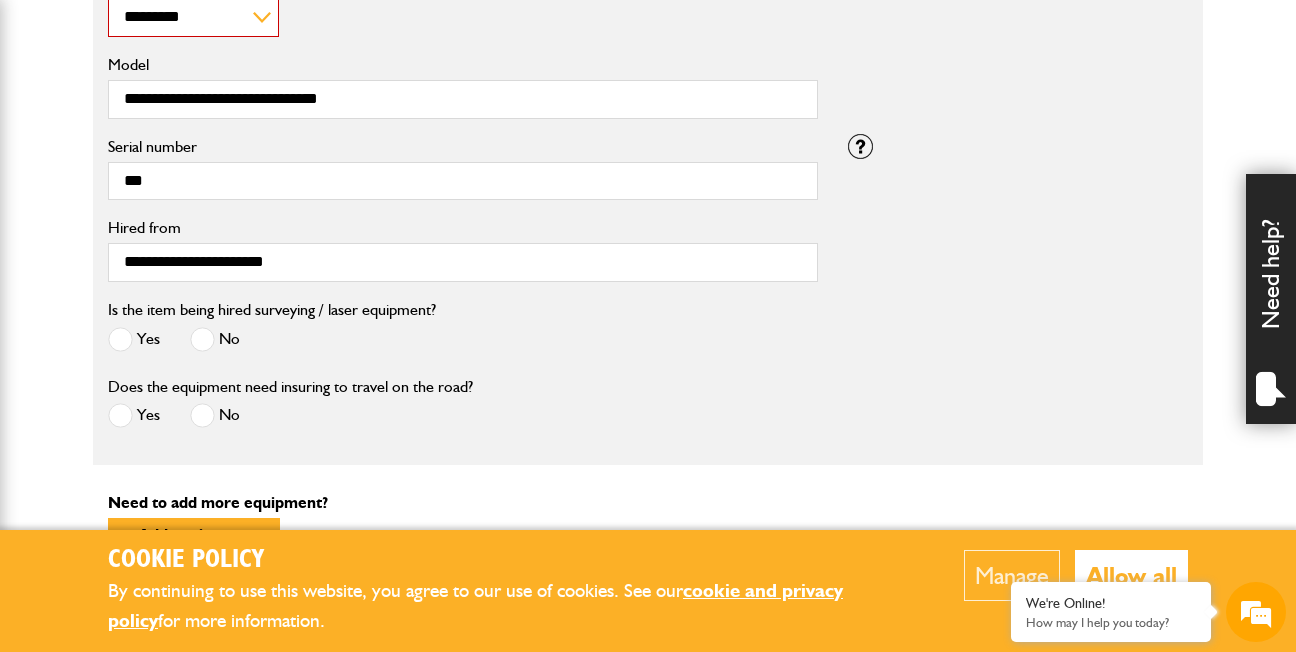 scroll, scrollTop: 1363, scrollLeft: 0, axis: vertical 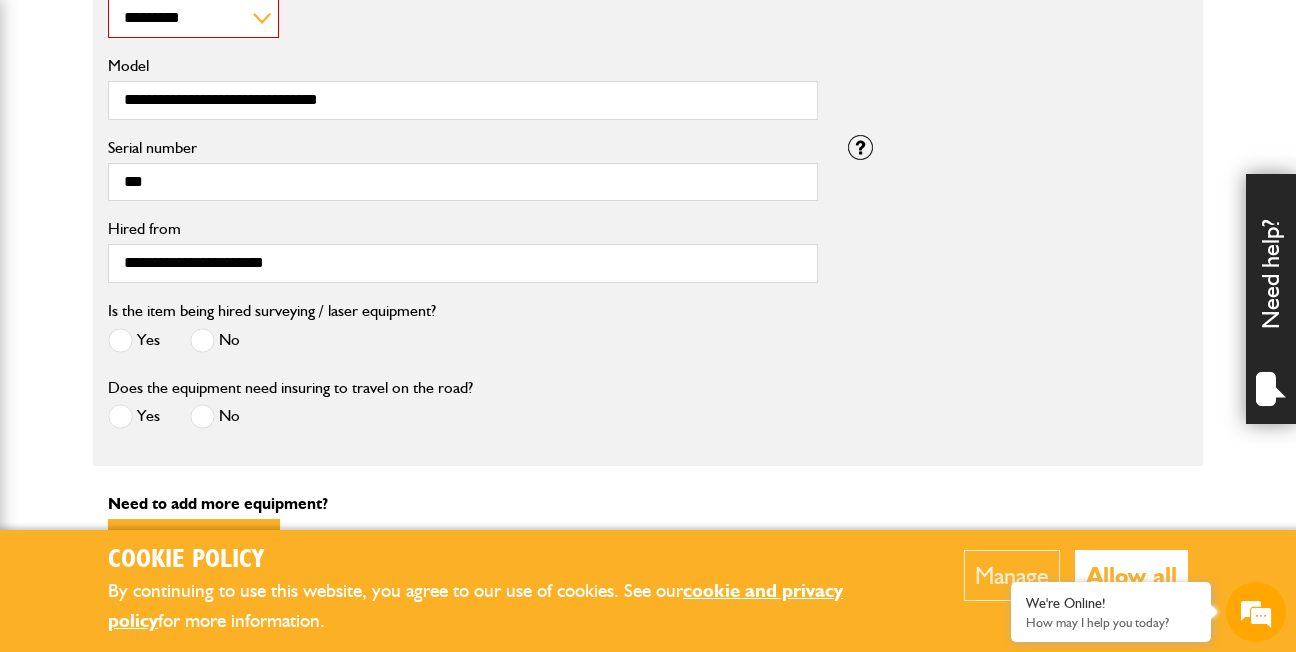 click on "**********" at bounding box center (193, 18) 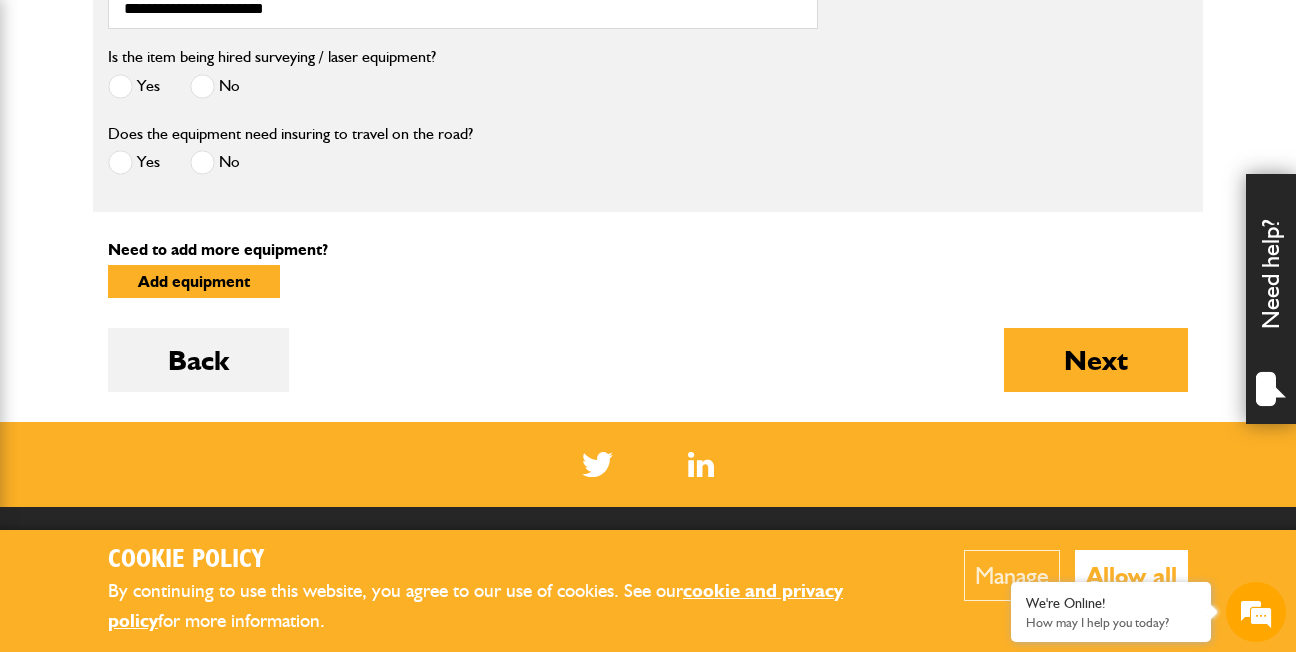 scroll, scrollTop: 1630, scrollLeft: 0, axis: vertical 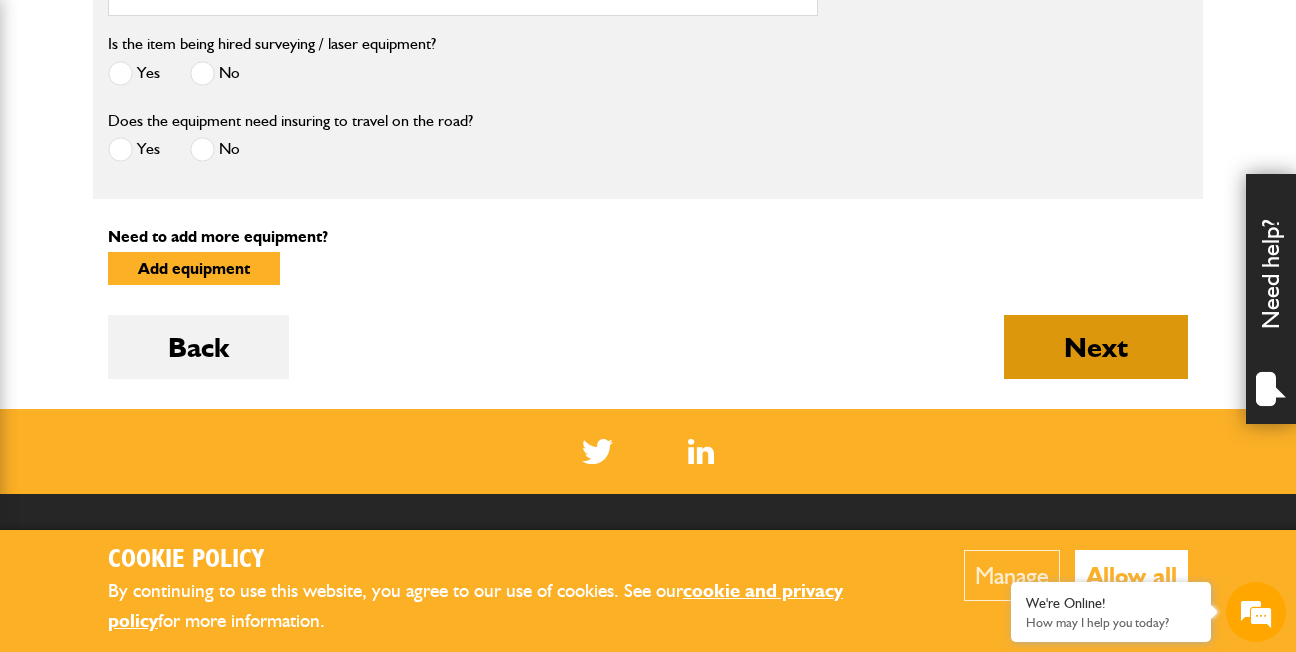 click on "Next" at bounding box center [1096, 347] 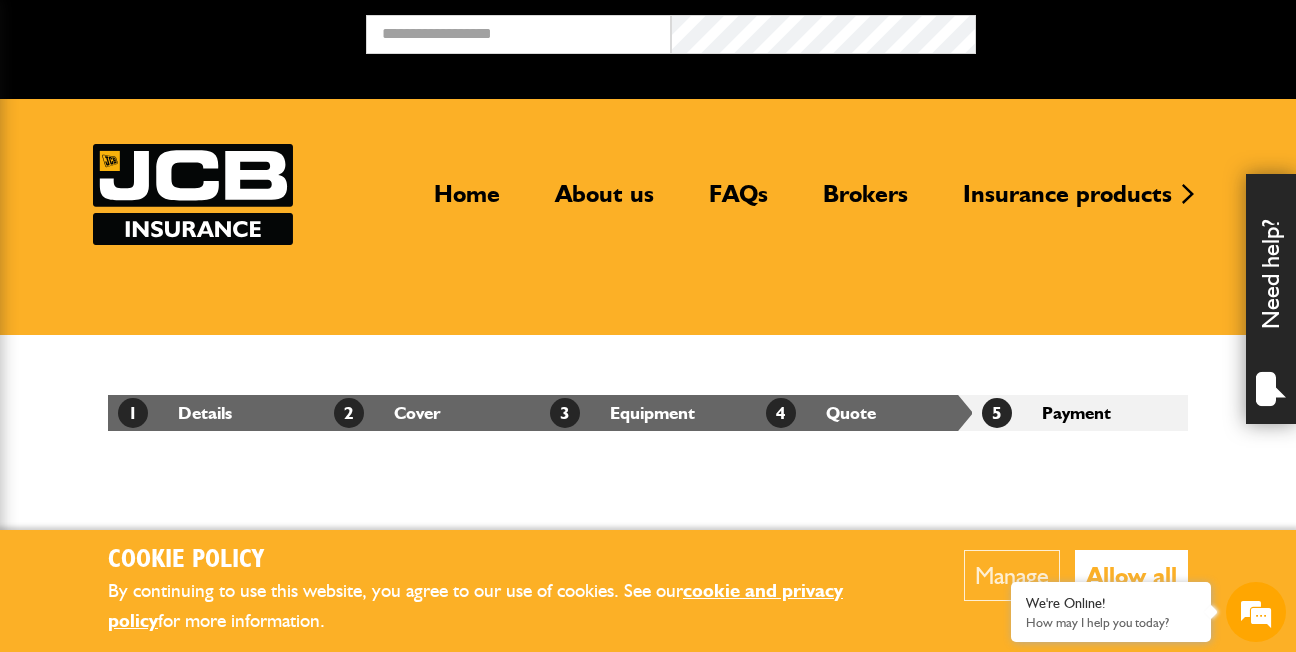 scroll, scrollTop: 0, scrollLeft: 0, axis: both 